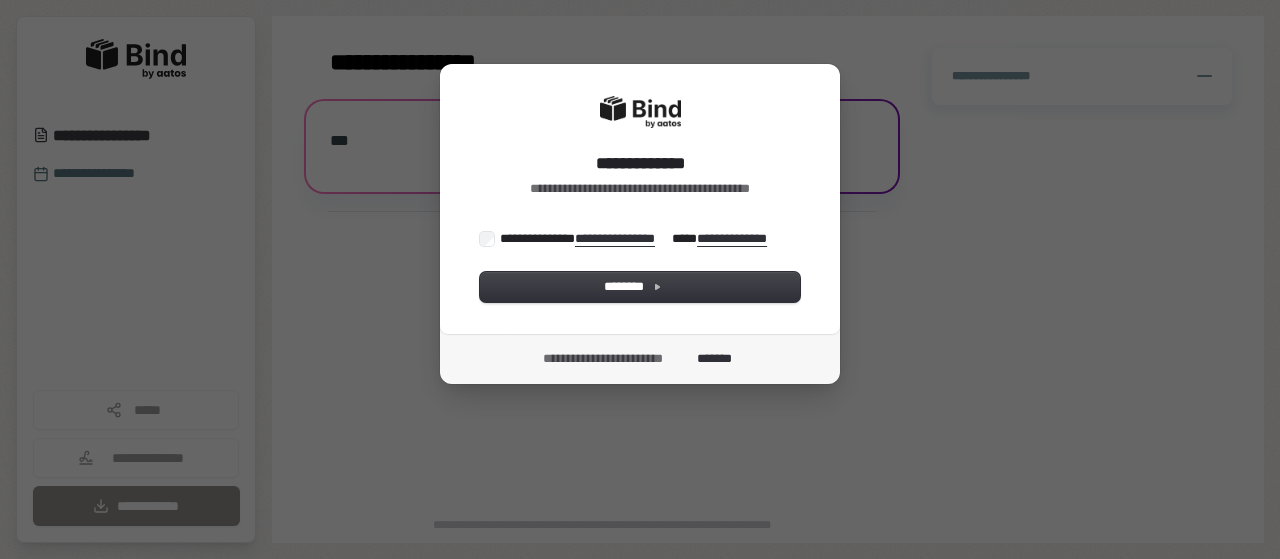 scroll, scrollTop: 0, scrollLeft: 0, axis: both 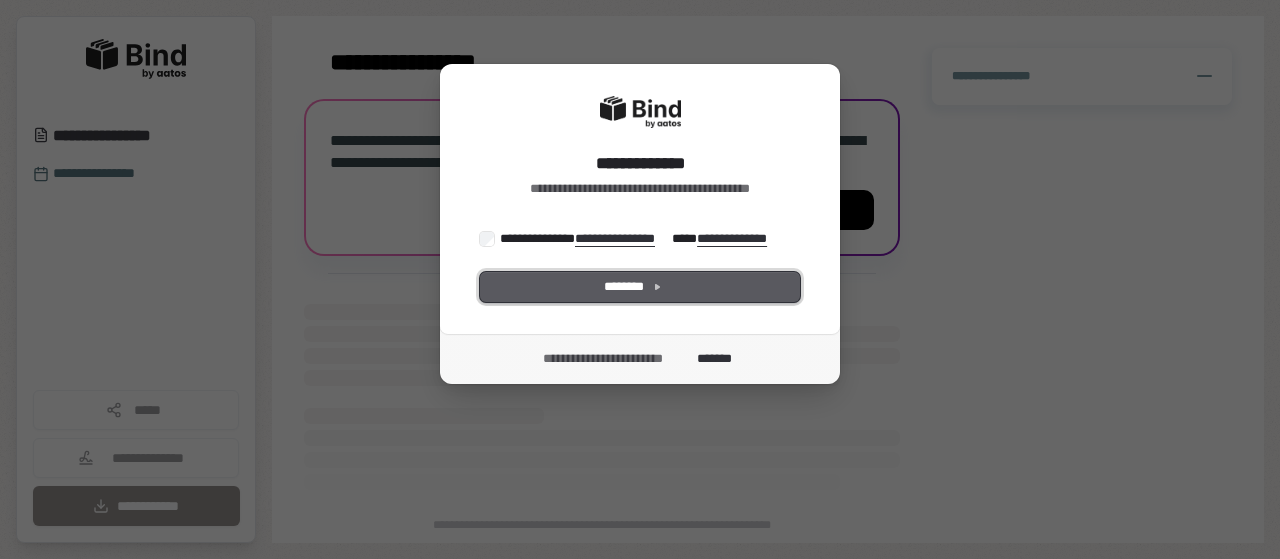 click on "********" at bounding box center [640, 287] 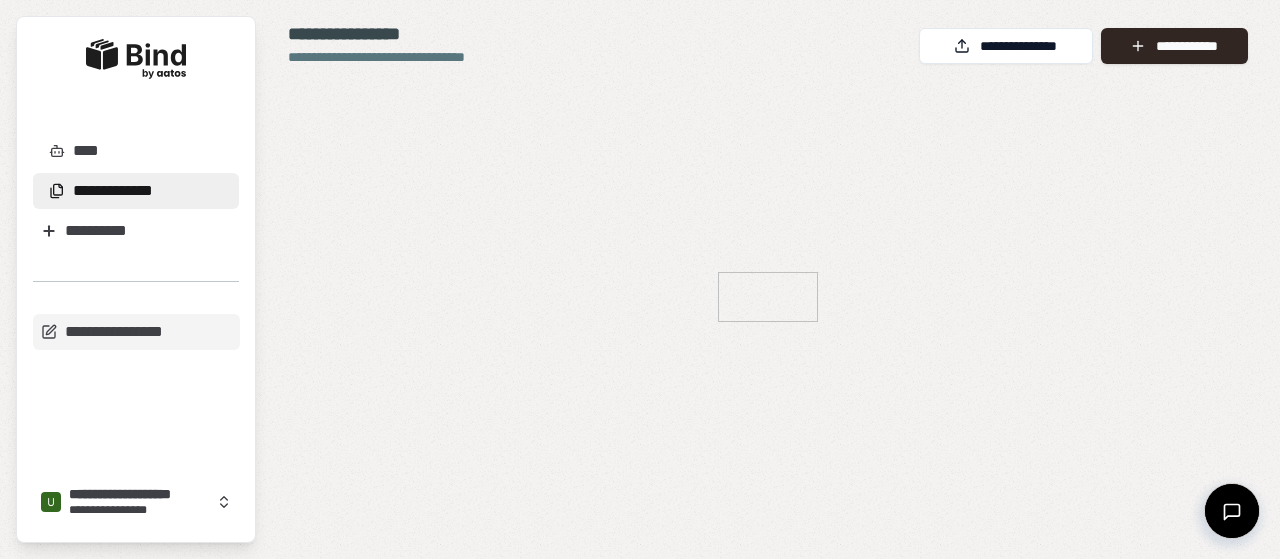 scroll, scrollTop: 0, scrollLeft: 0, axis: both 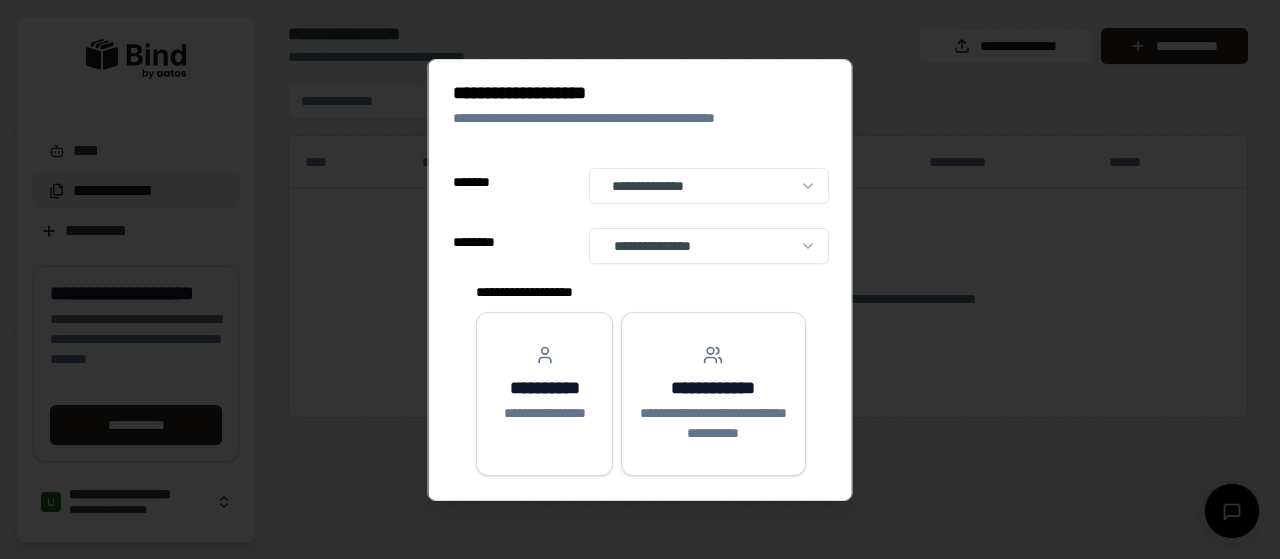 select on "**" 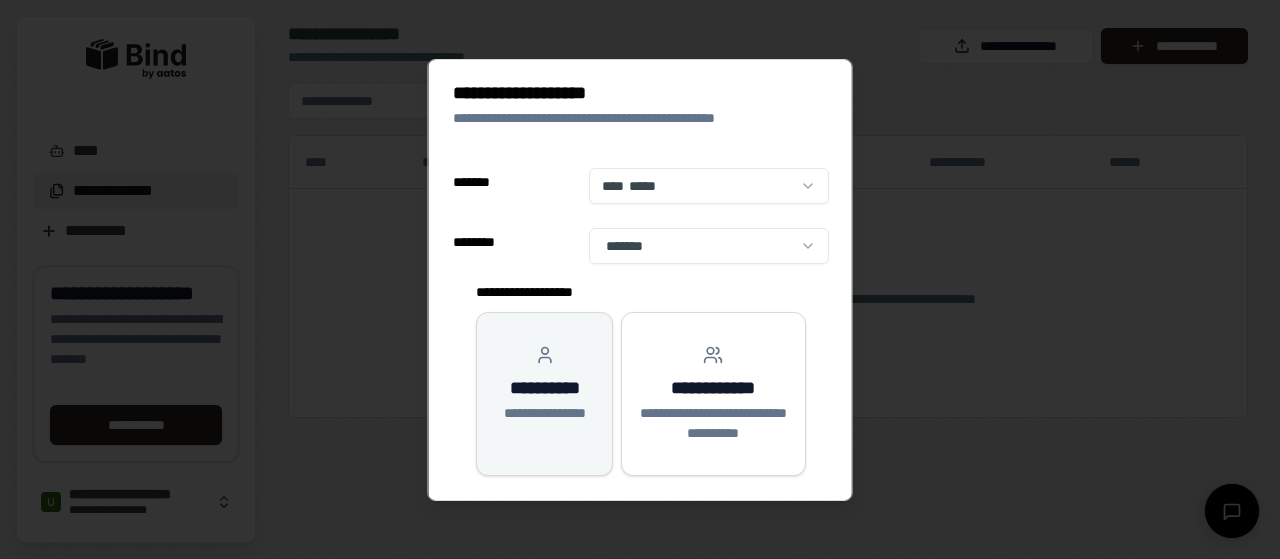 click on "**********" at bounding box center [543, 384] 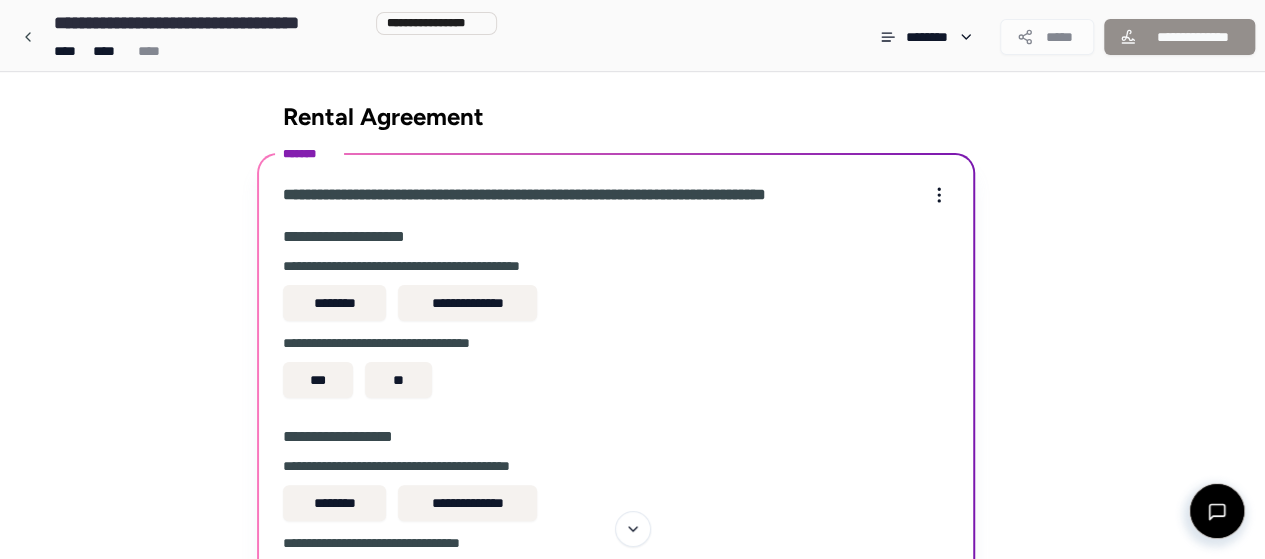 scroll, scrollTop: 0, scrollLeft: 0, axis: both 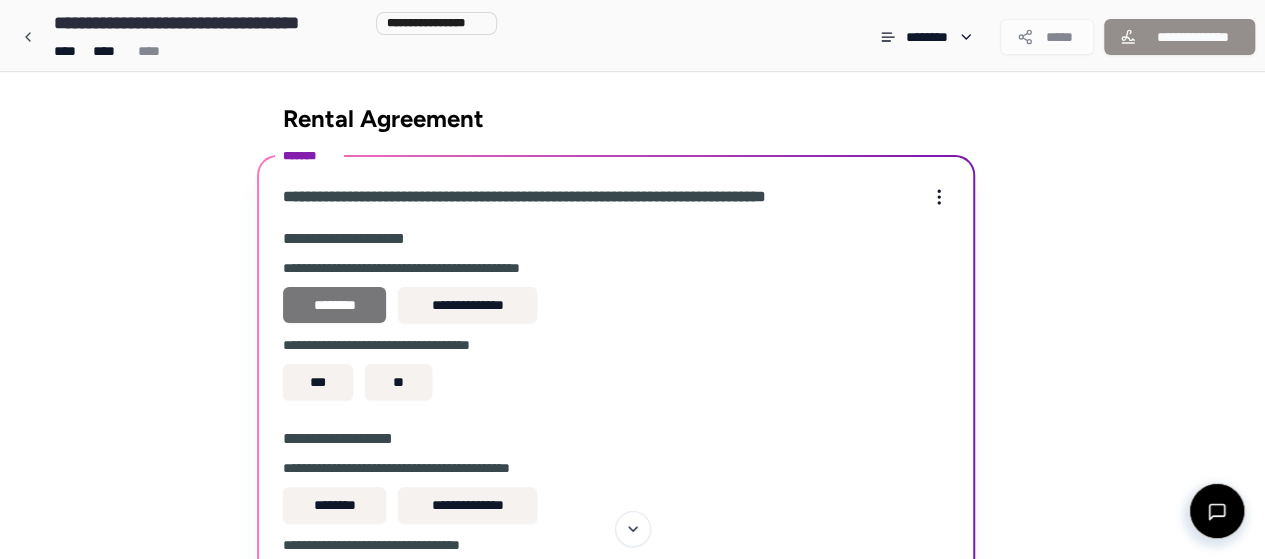 click on "********" at bounding box center [334, 305] 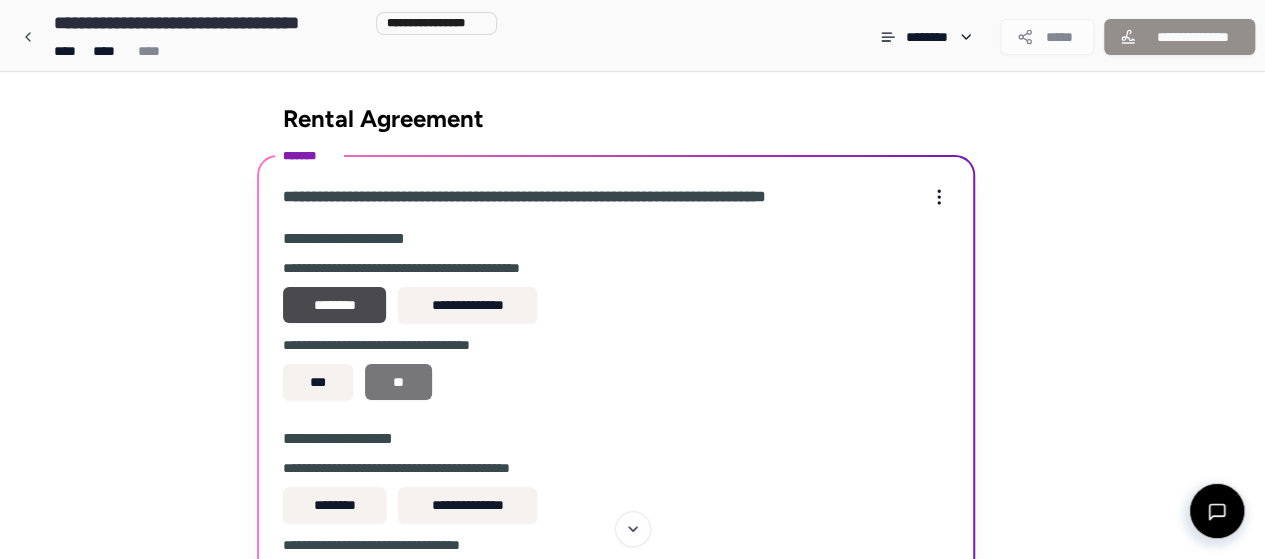 click on "**" at bounding box center [398, 382] 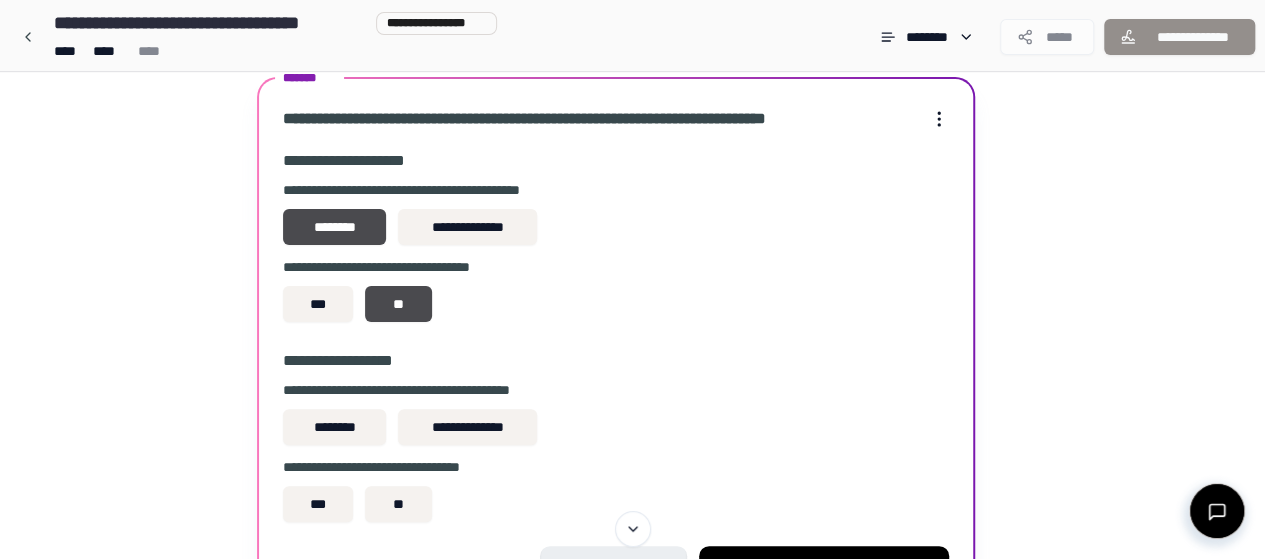 scroll, scrollTop: 200, scrollLeft: 0, axis: vertical 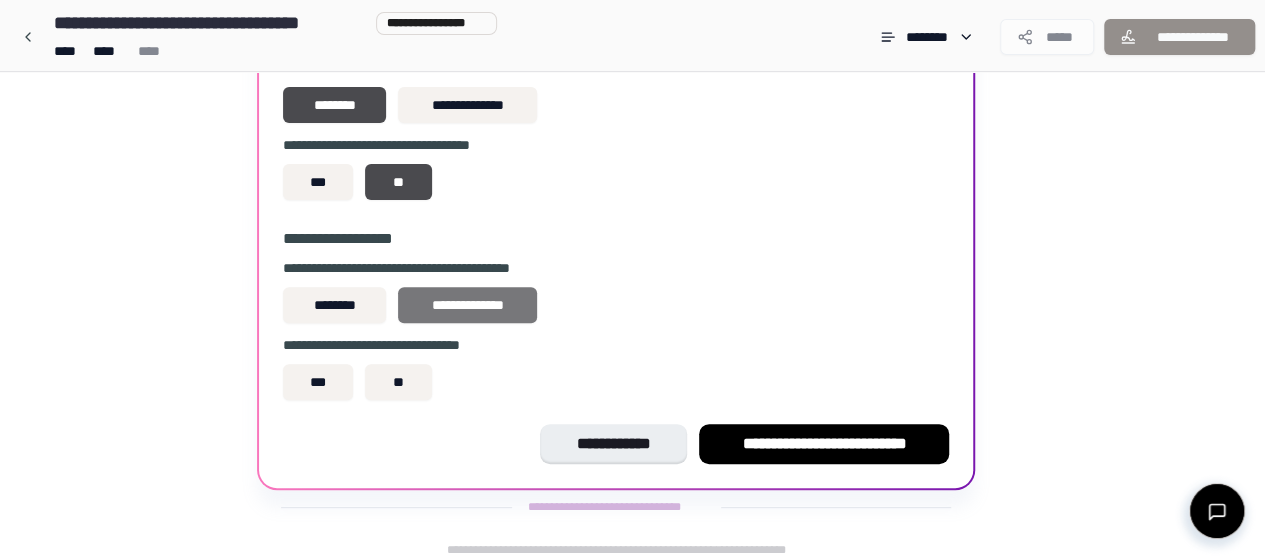 click on "**********" at bounding box center (467, 305) 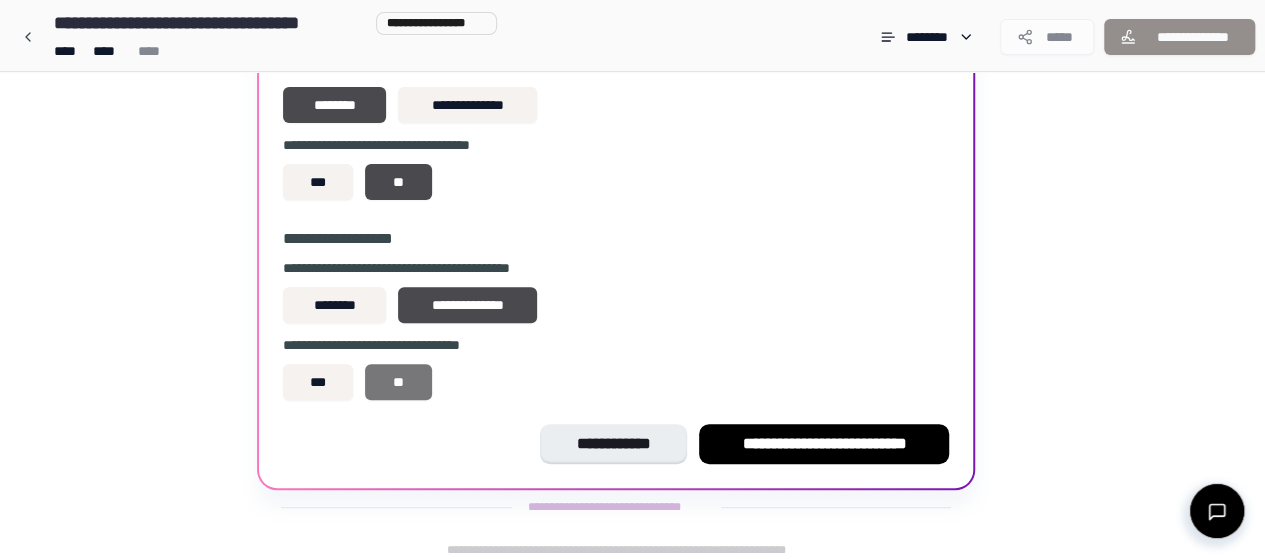click on "**" at bounding box center (398, 382) 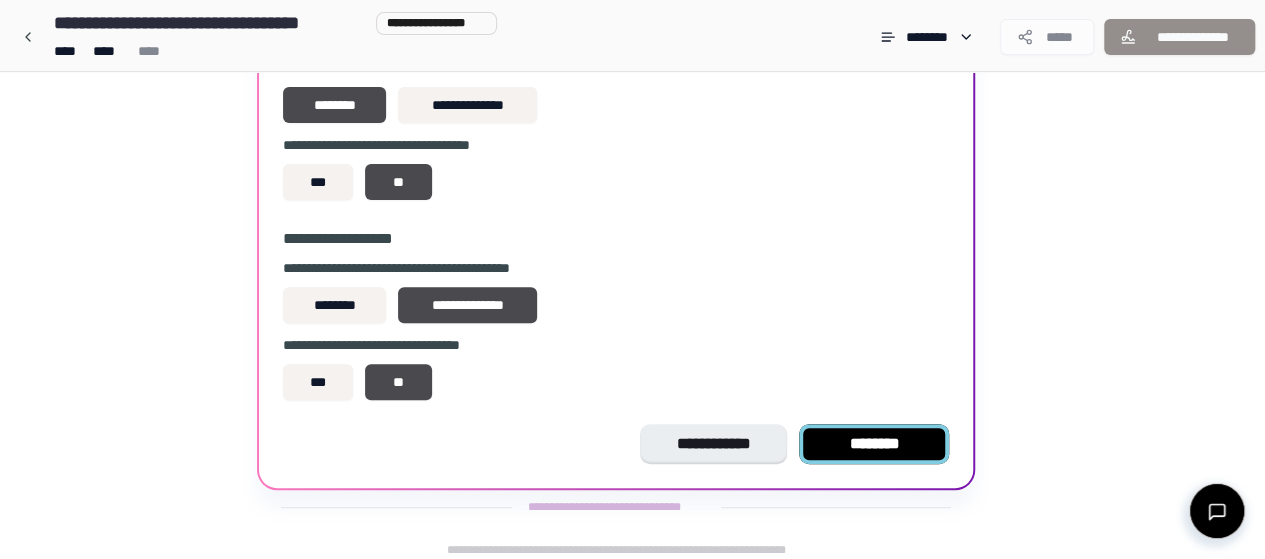 click on "********" at bounding box center [874, 444] 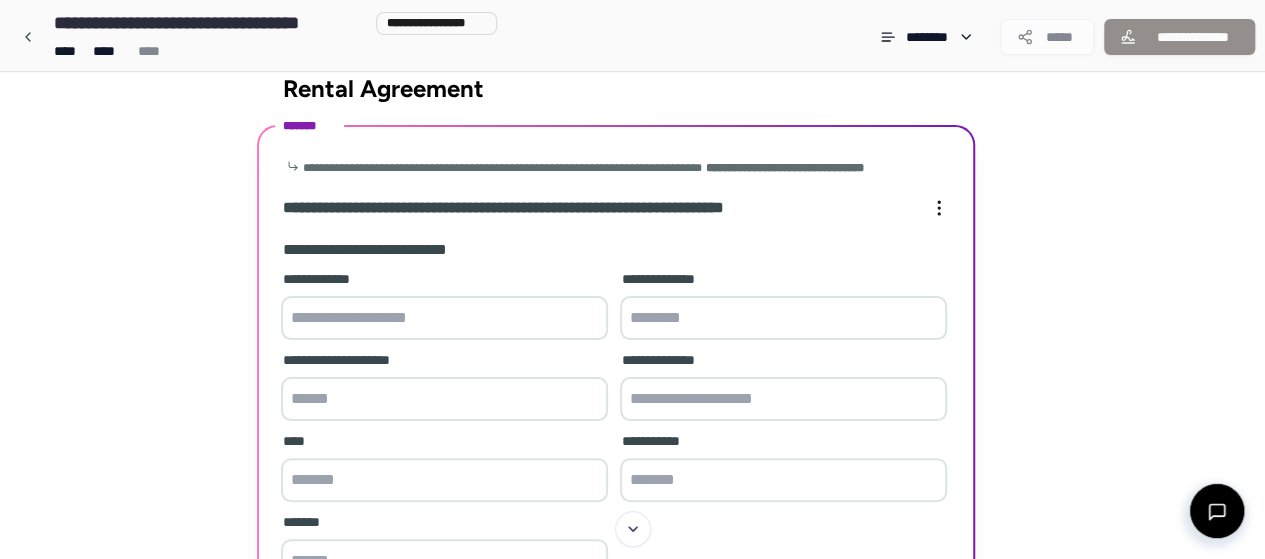 scroll, scrollTop: 0, scrollLeft: 0, axis: both 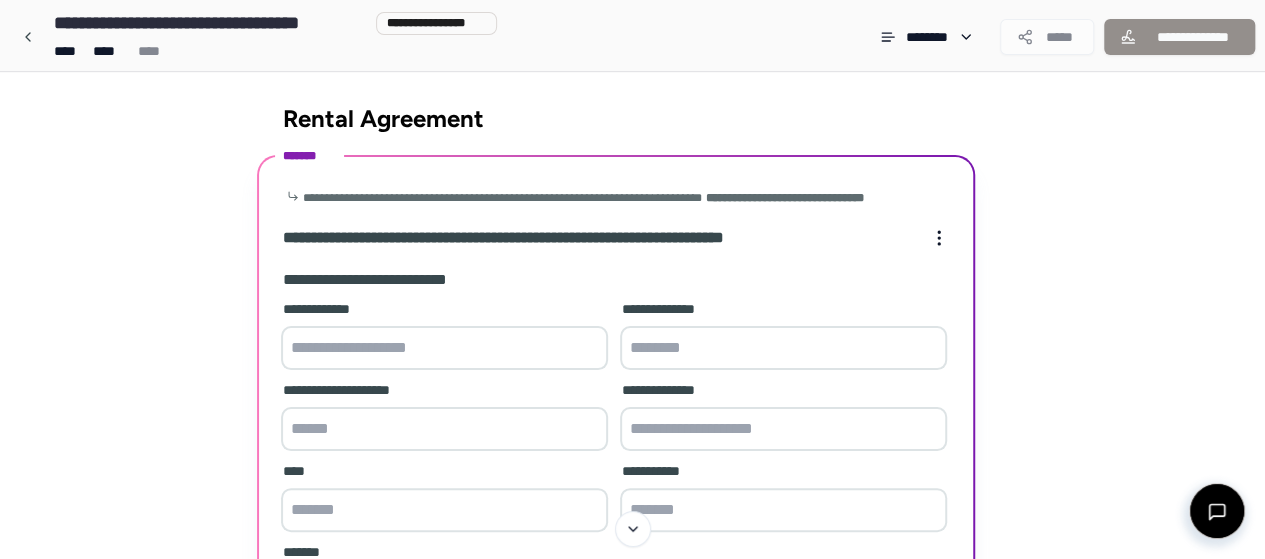 click at bounding box center [444, 348] 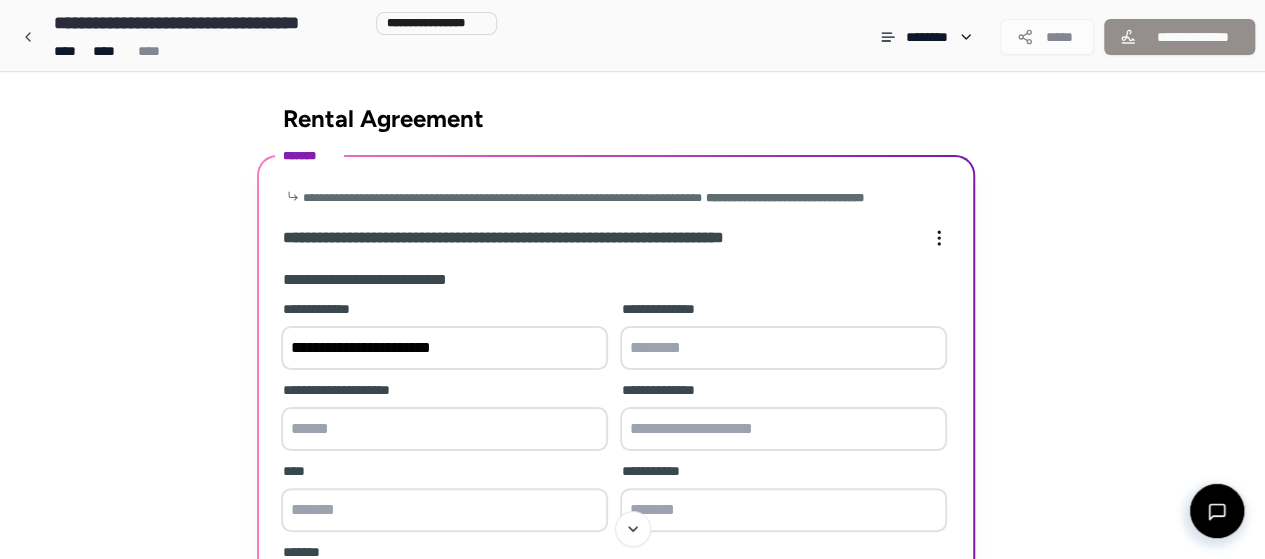type on "**********" 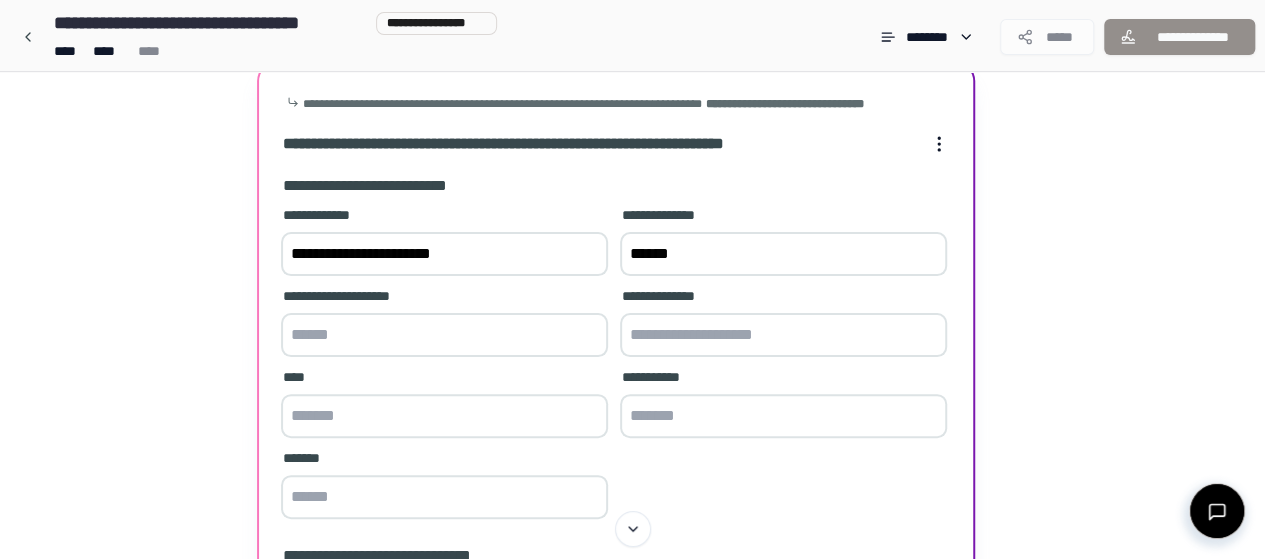 scroll, scrollTop: 200, scrollLeft: 0, axis: vertical 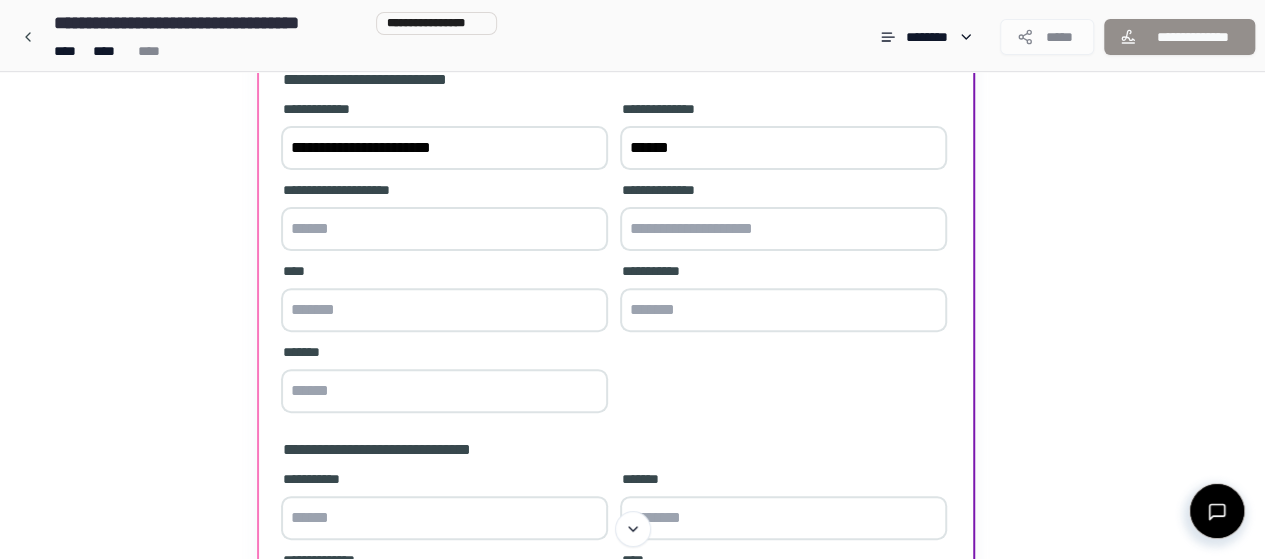 type on "******" 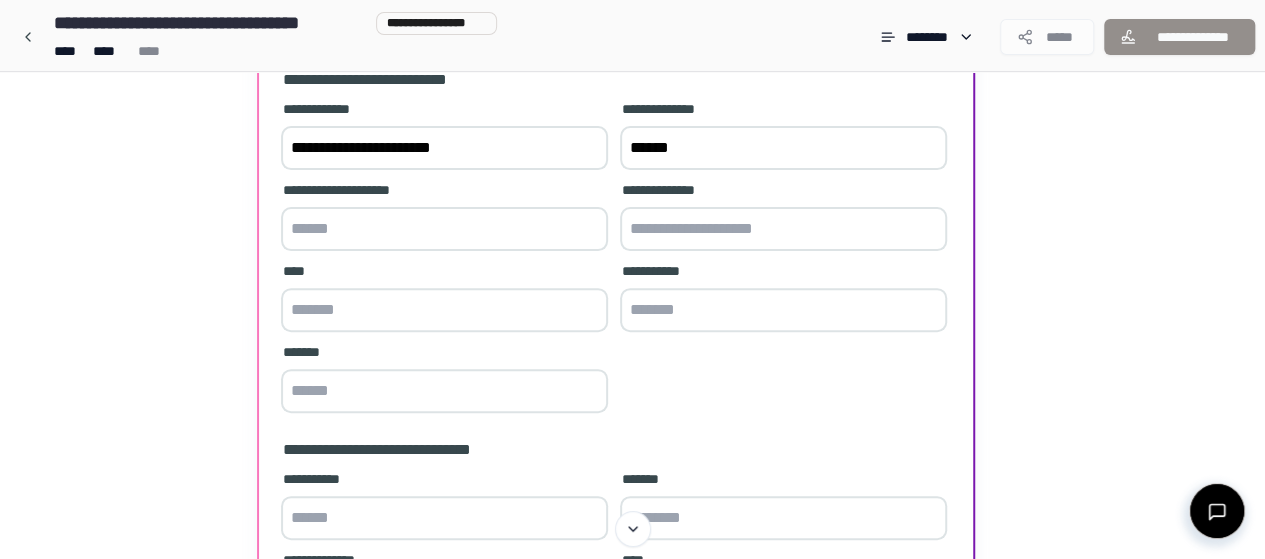 click at bounding box center [444, 229] 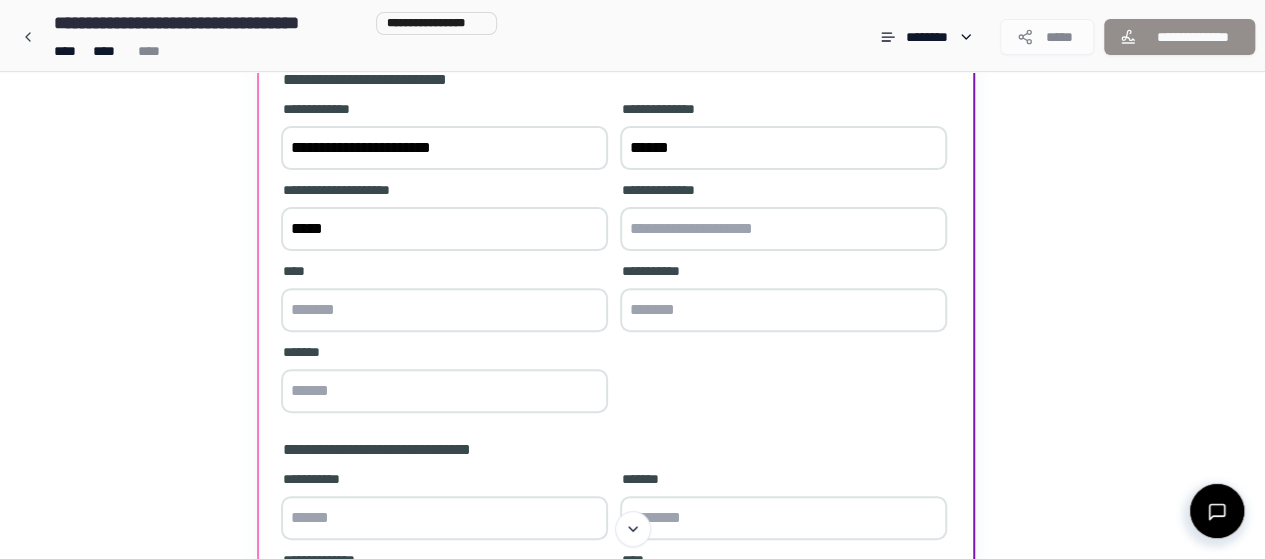 type on "*****" 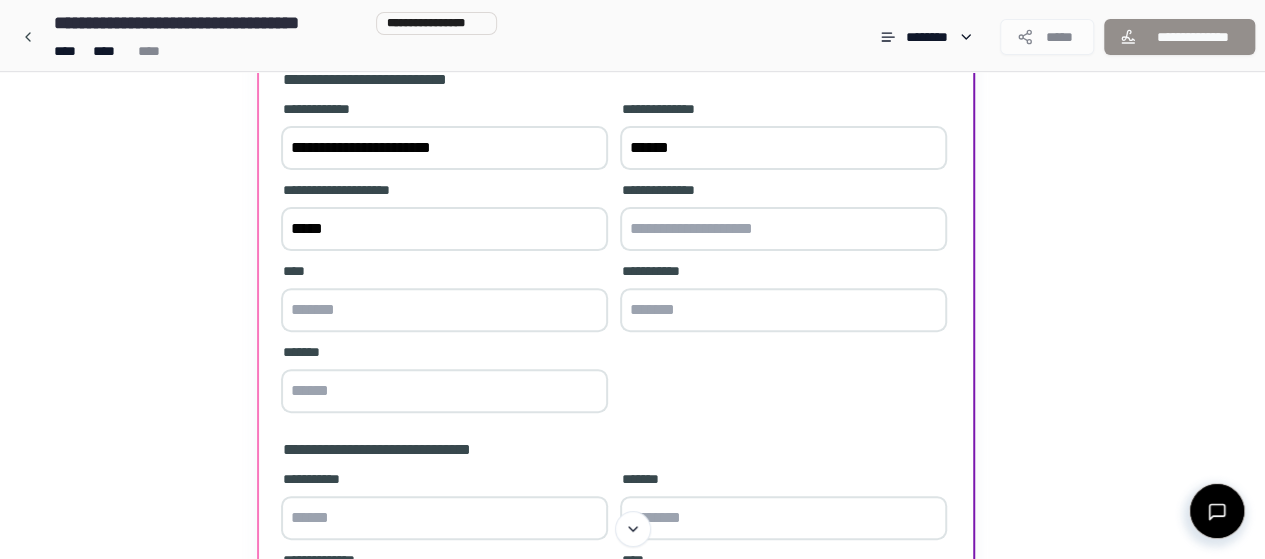 click at bounding box center [783, 229] 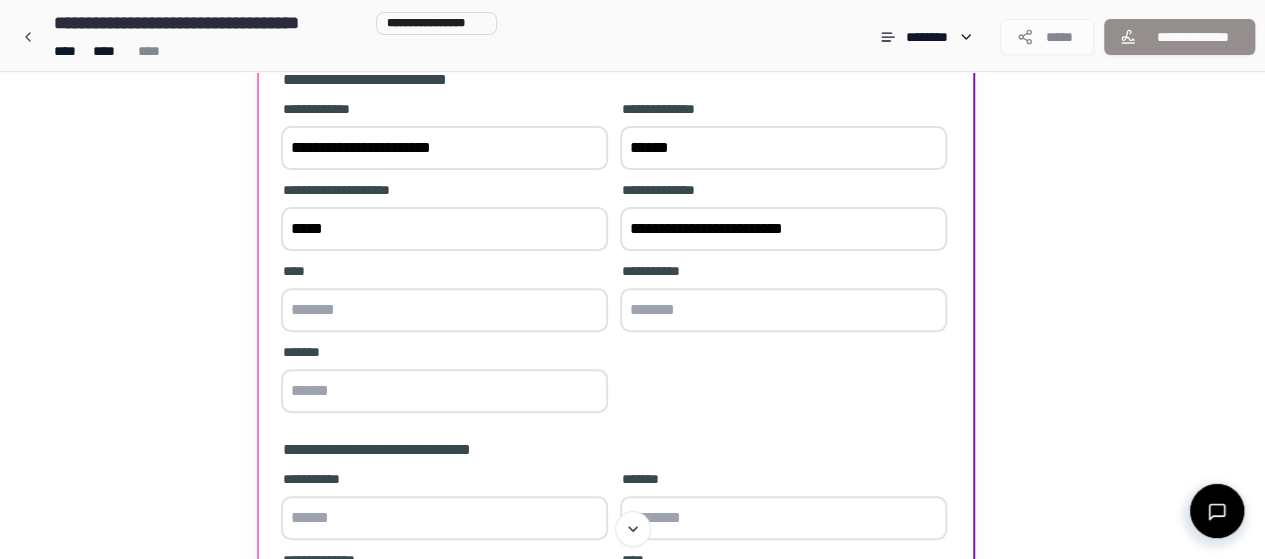 type on "**********" 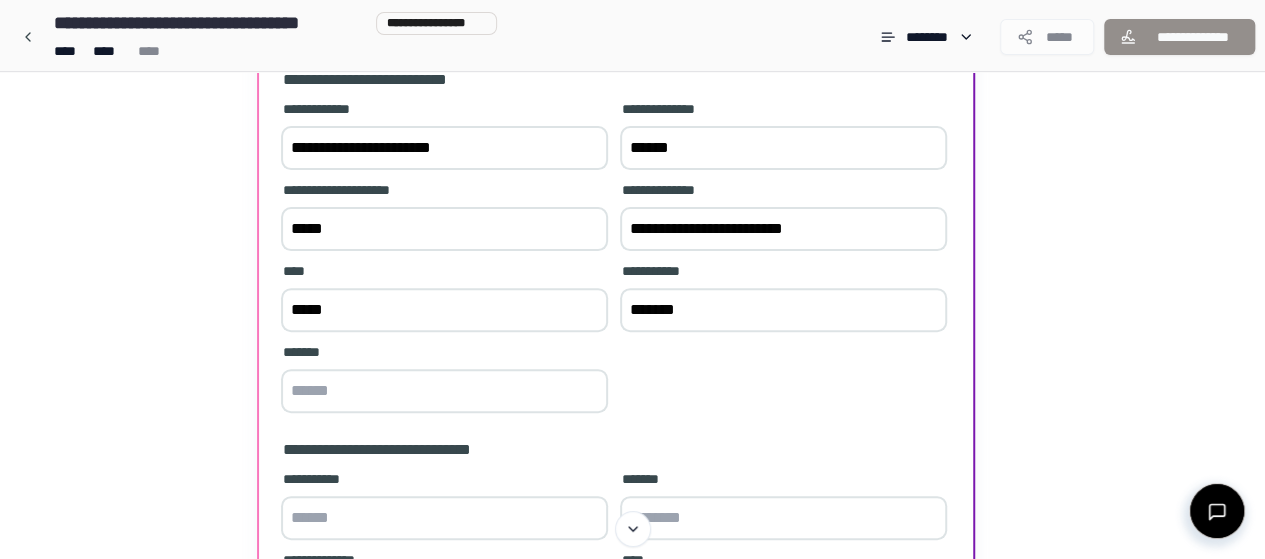 type on "*******" 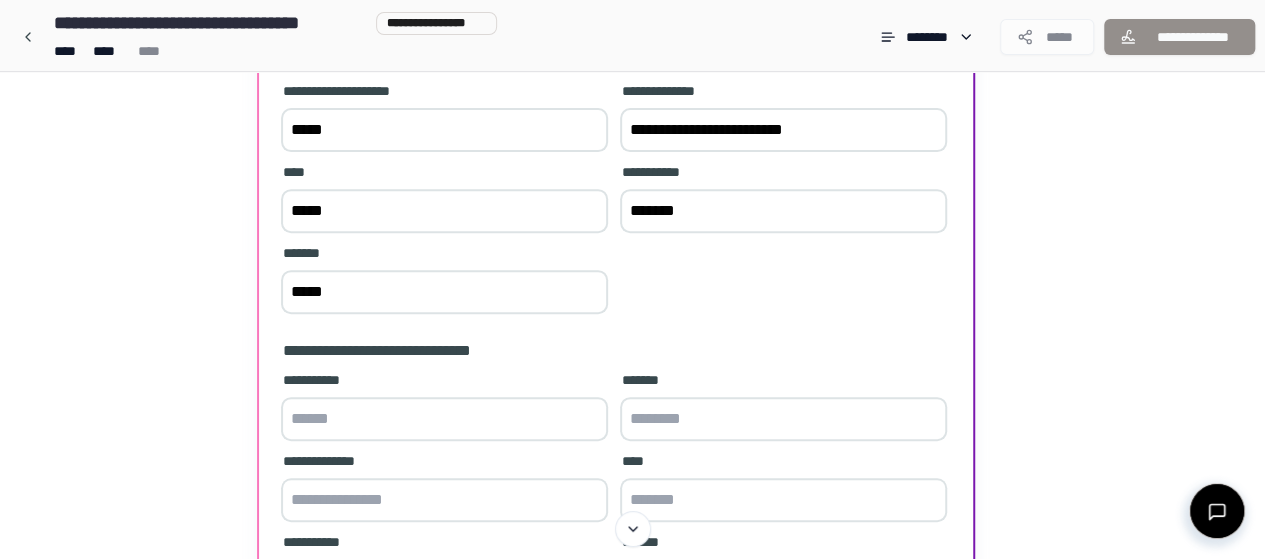 scroll, scrollTop: 500, scrollLeft: 0, axis: vertical 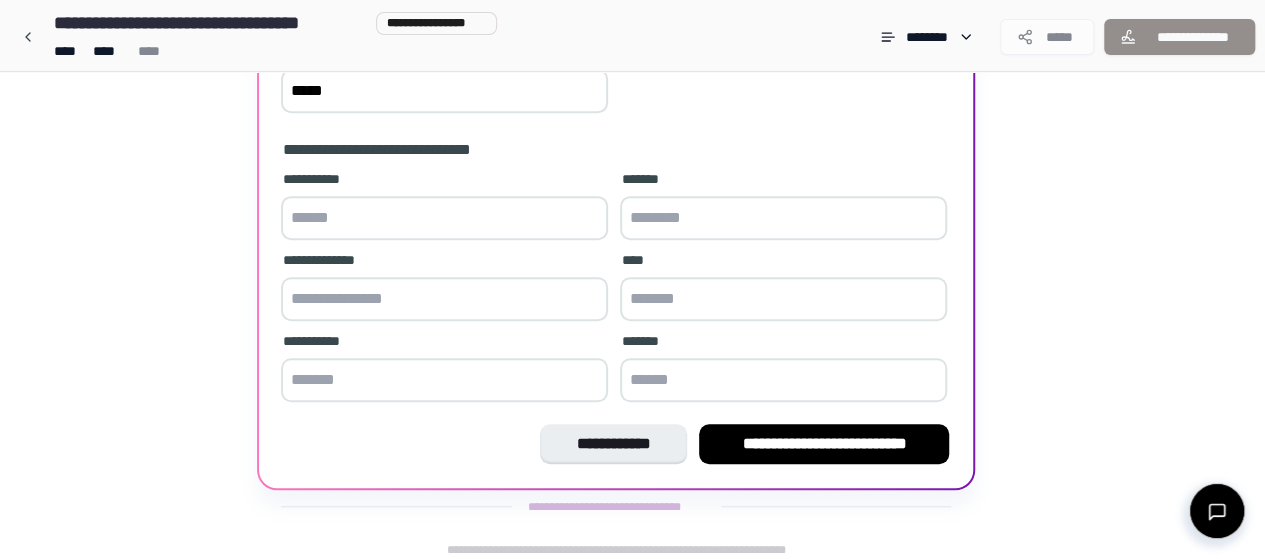 type on "*****" 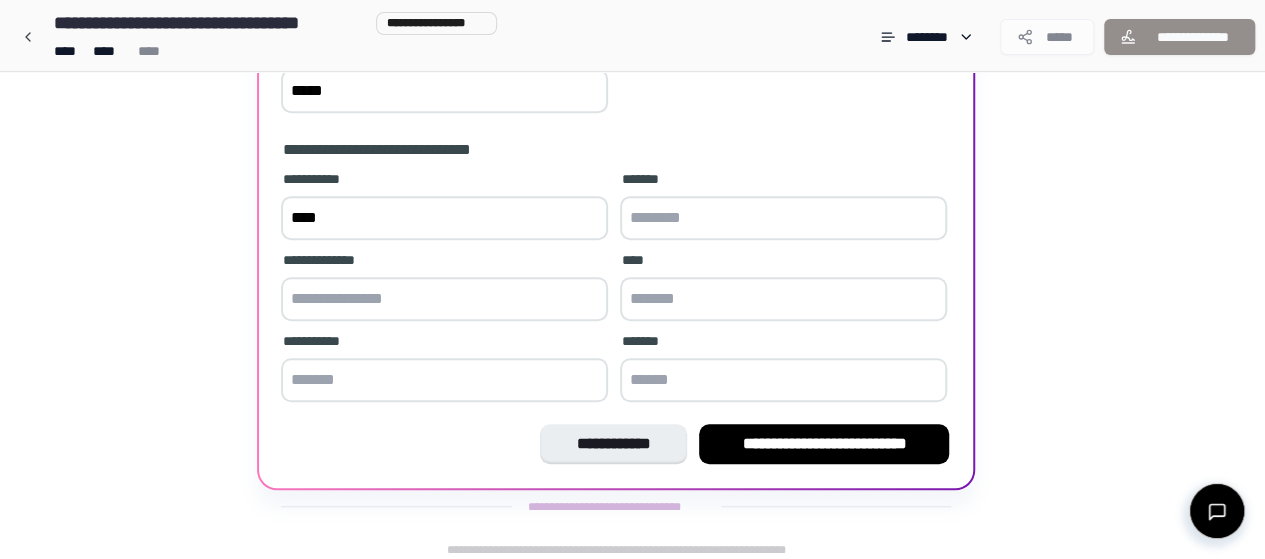 type on "****" 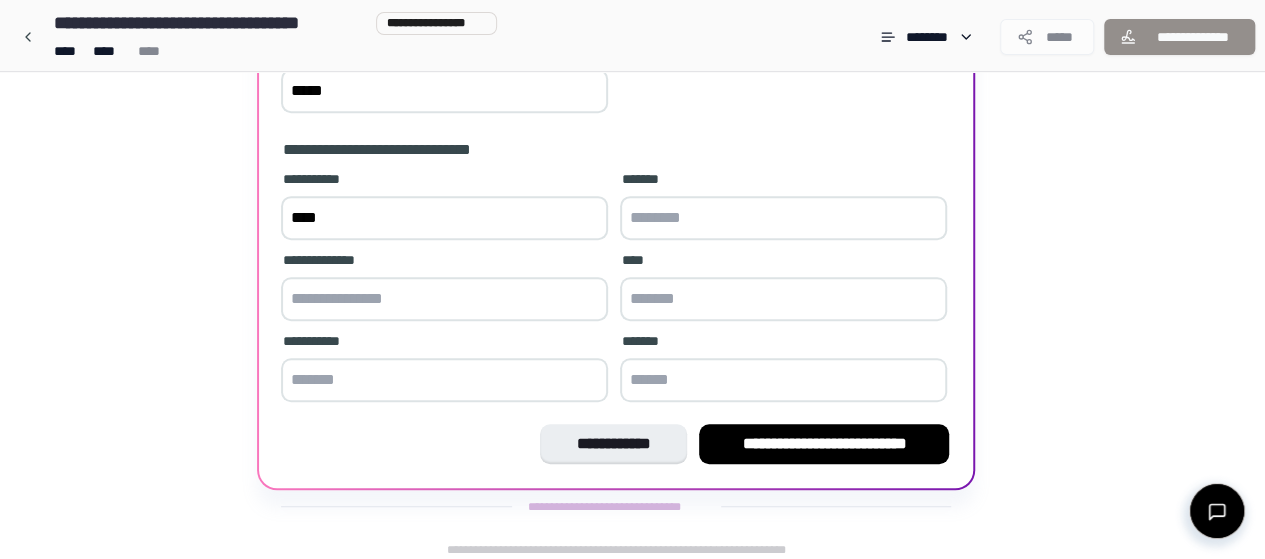 click at bounding box center [783, 218] 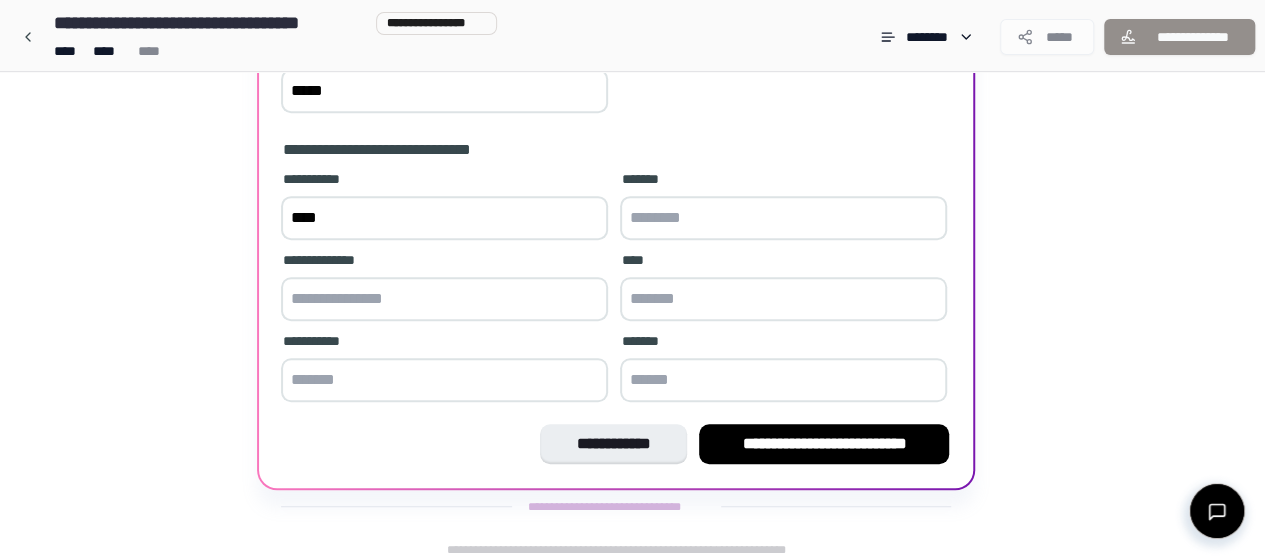 type on "*" 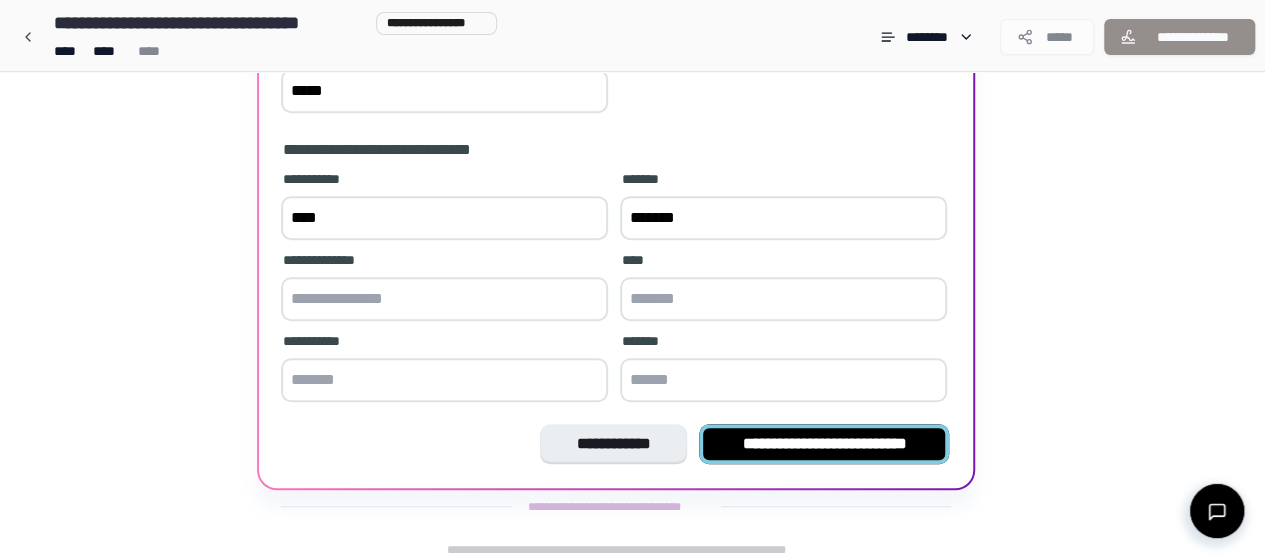 type on "*******" 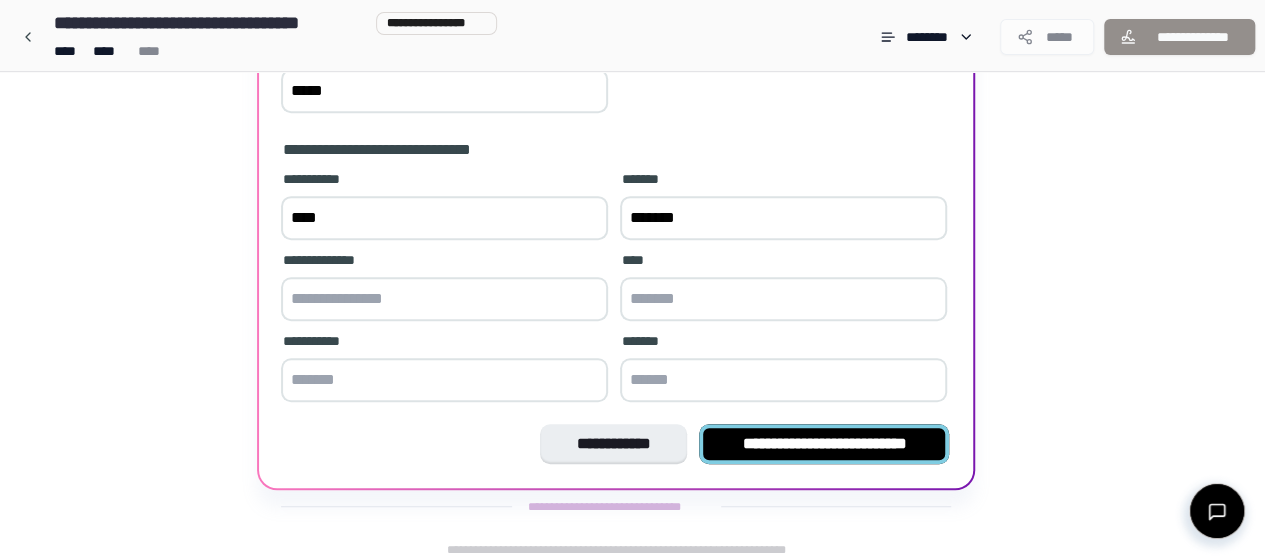click on "**********" at bounding box center (824, 444) 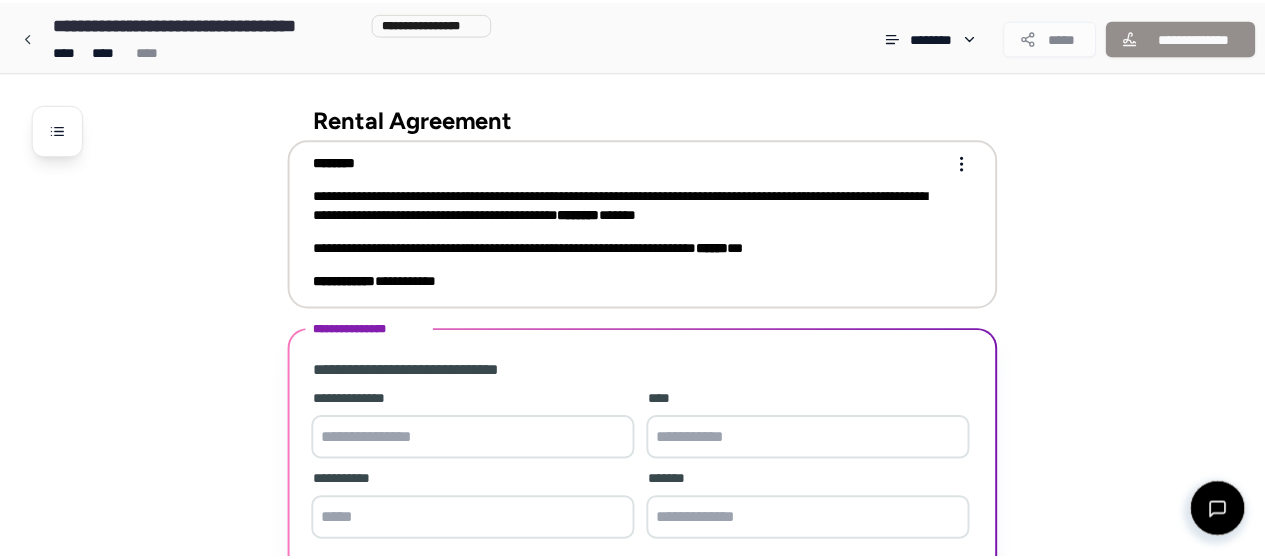 scroll, scrollTop: 148, scrollLeft: 0, axis: vertical 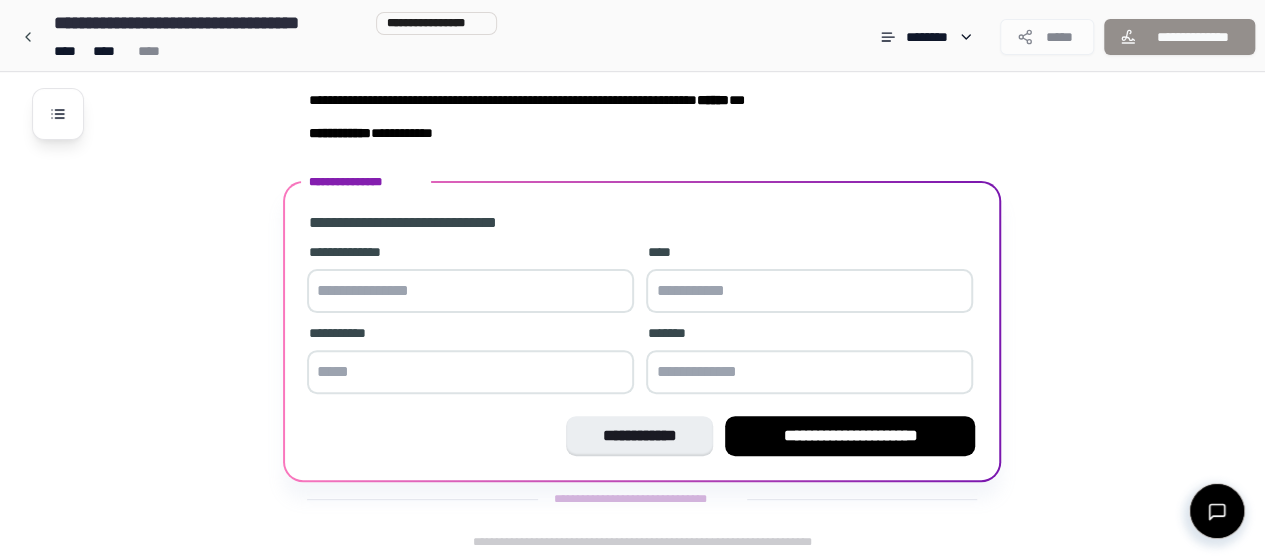 click at bounding box center [470, 291] 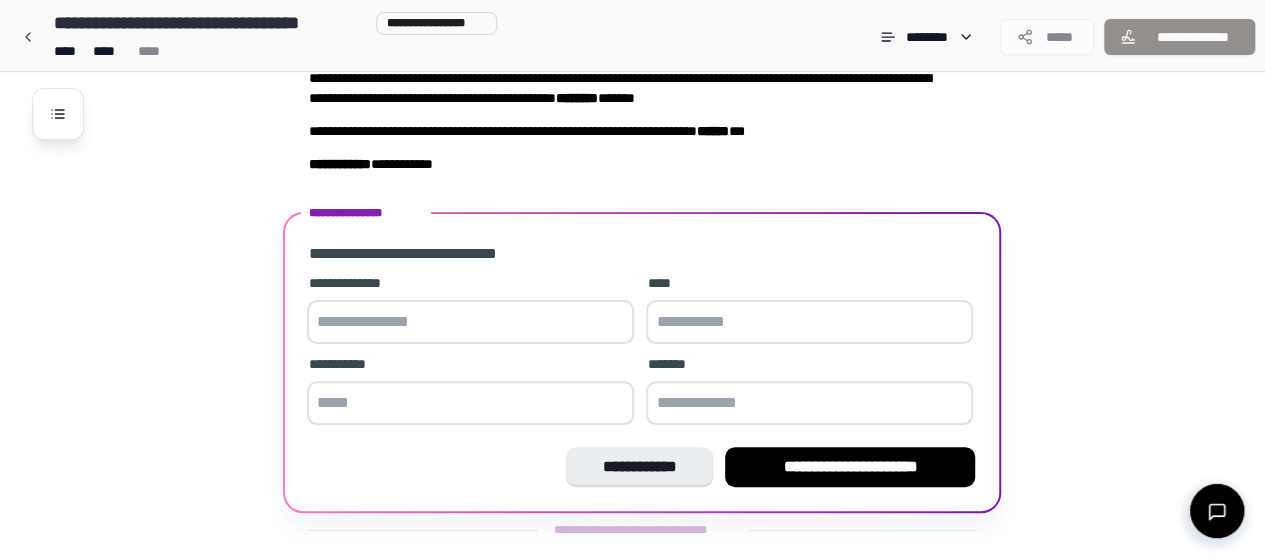 scroll, scrollTop: 148, scrollLeft: 0, axis: vertical 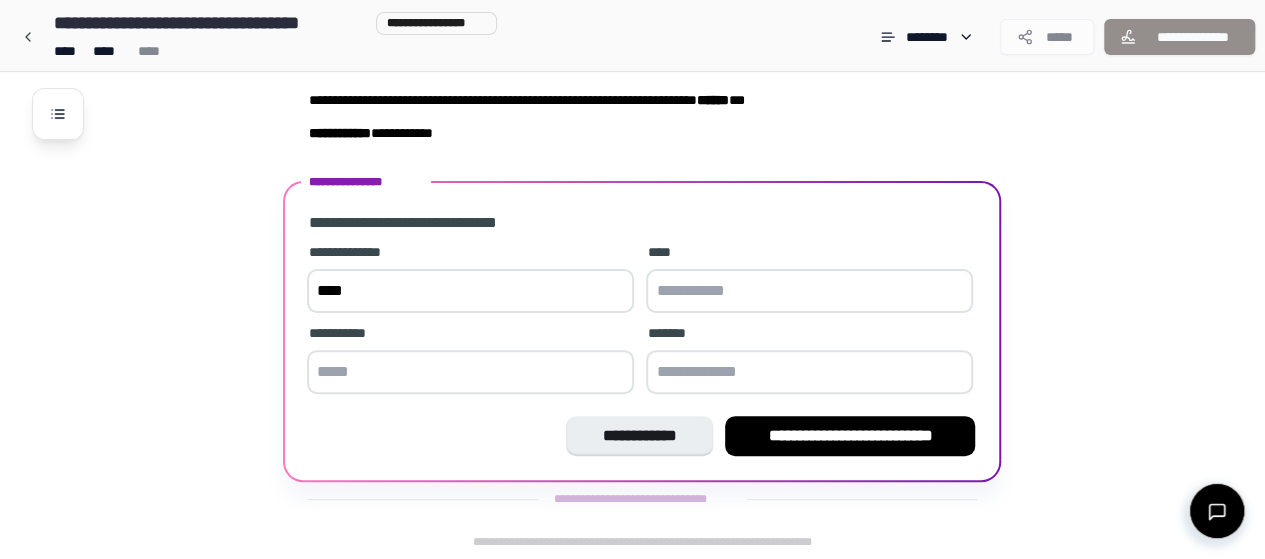 click on "[FIRST] [LAST] [PHONE] [EMAIL] [ADDRESS] [CITY] [STATE]" at bounding box center (642, 306) 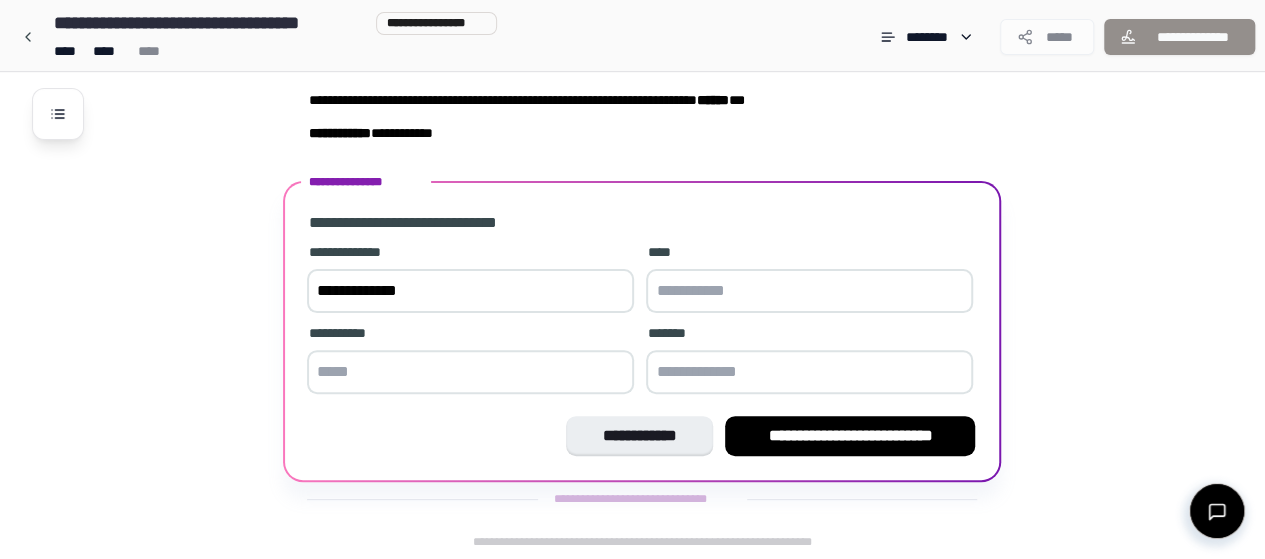 type on "**********" 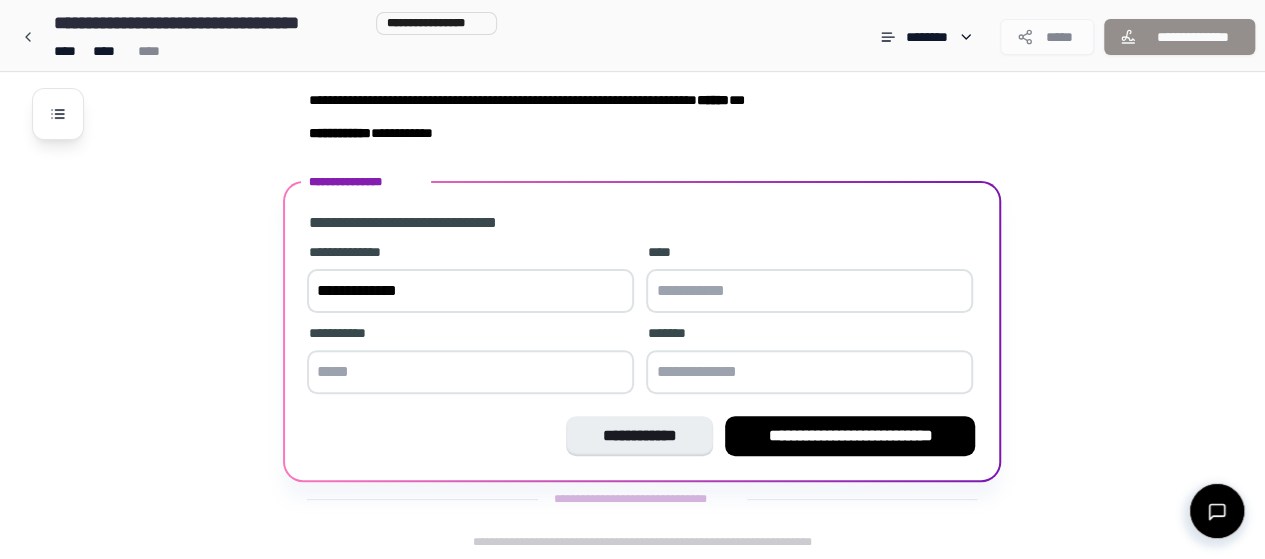 click at bounding box center (809, 291) 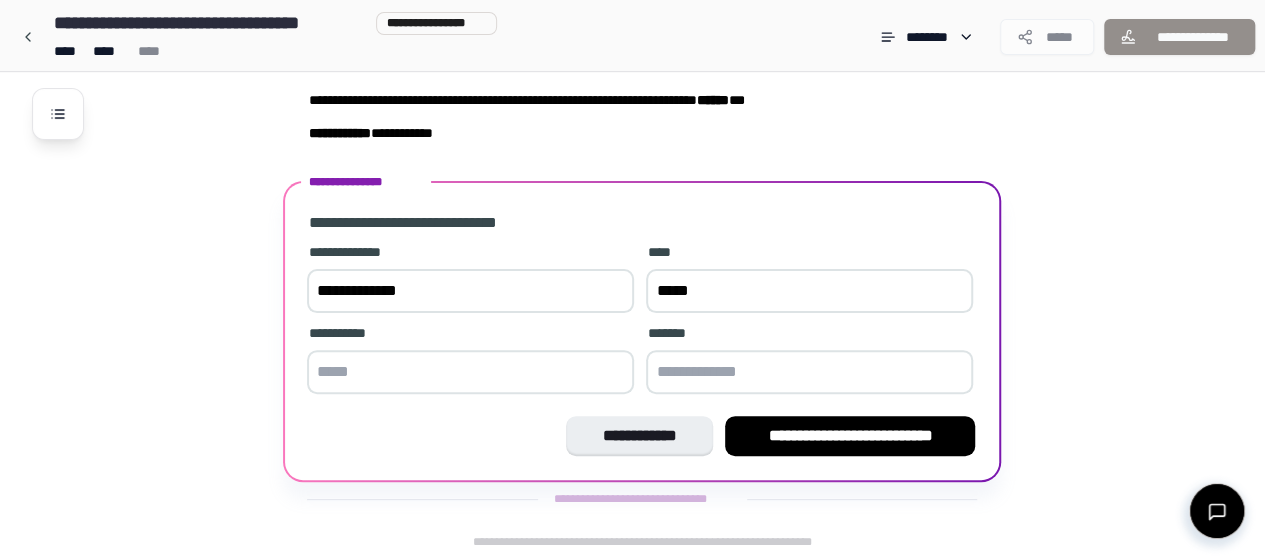type on "*****" 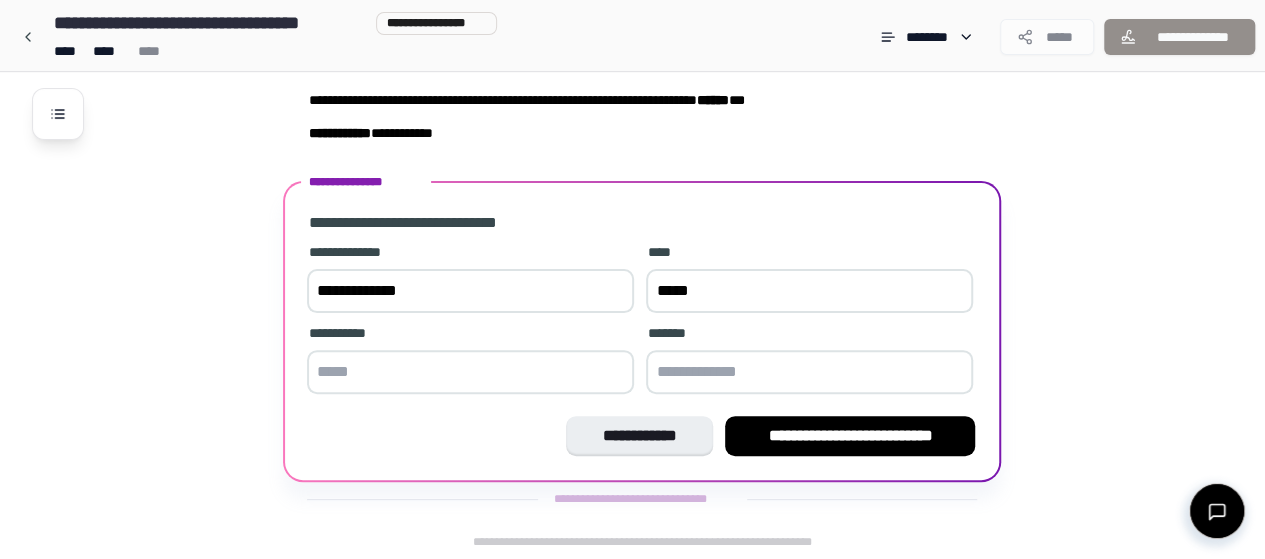 click at bounding box center (809, 372) 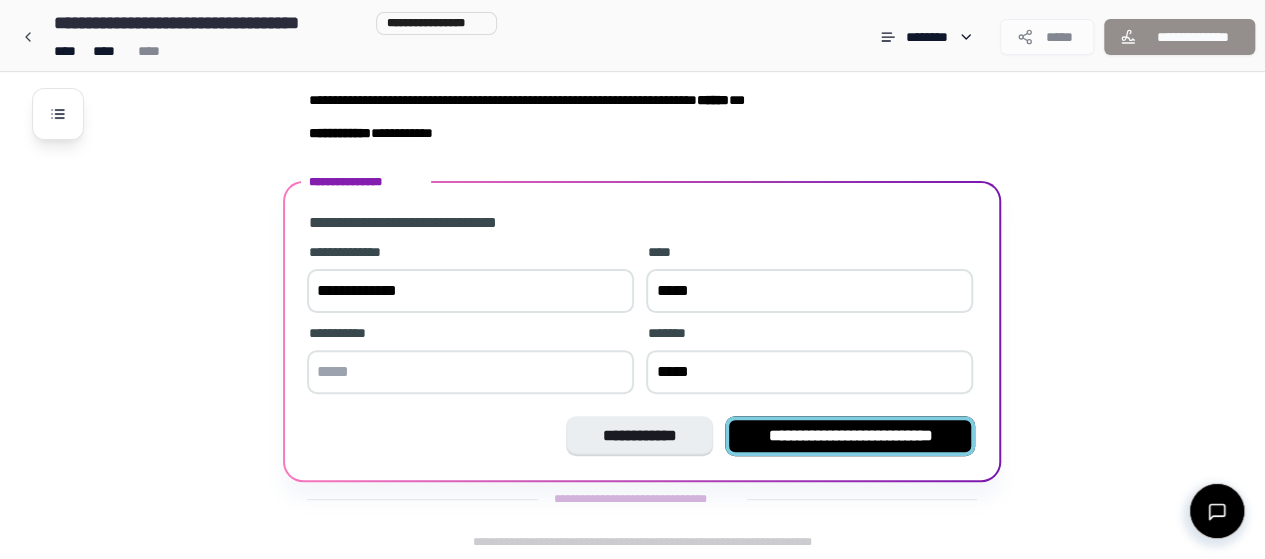 type on "*****" 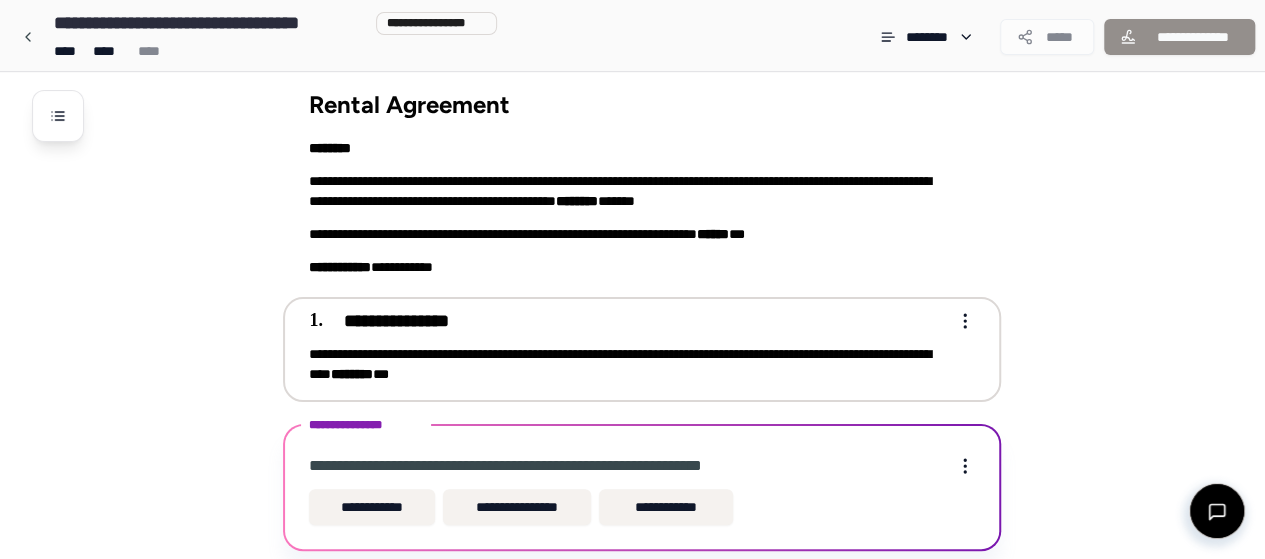 scroll, scrollTop: 83, scrollLeft: 0, axis: vertical 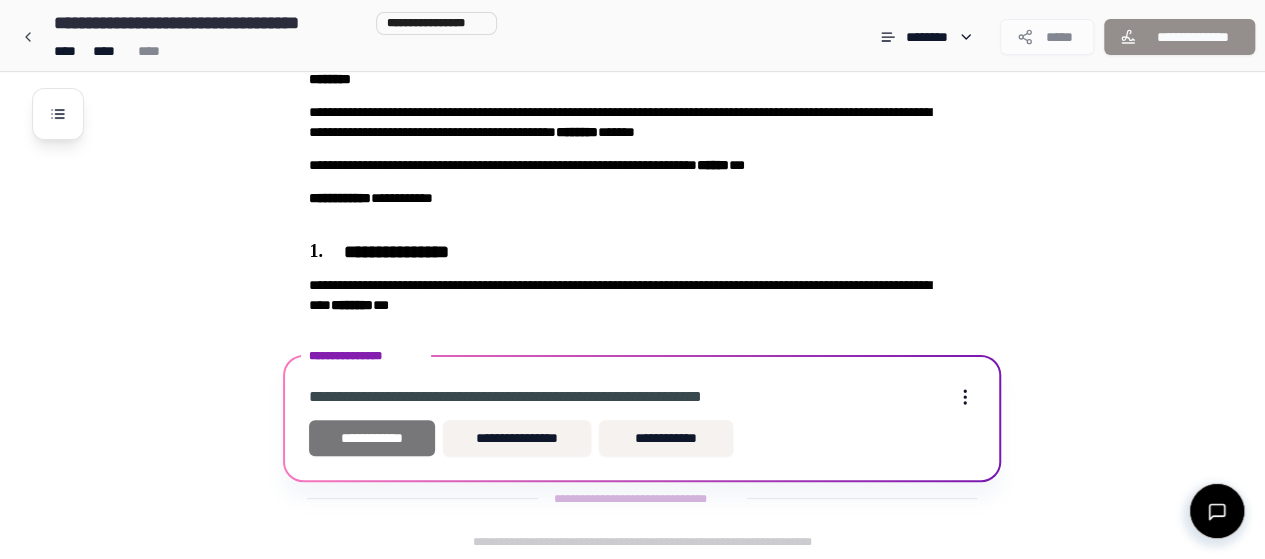 click on "**********" at bounding box center [372, 438] 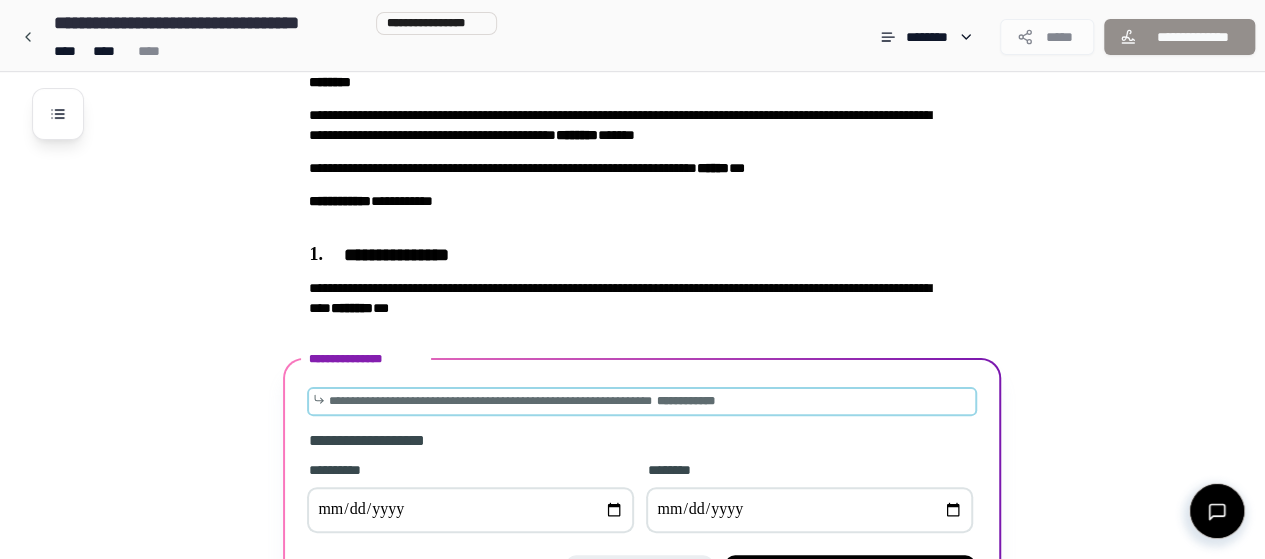 scroll, scrollTop: 219, scrollLeft: 0, axis: vertical 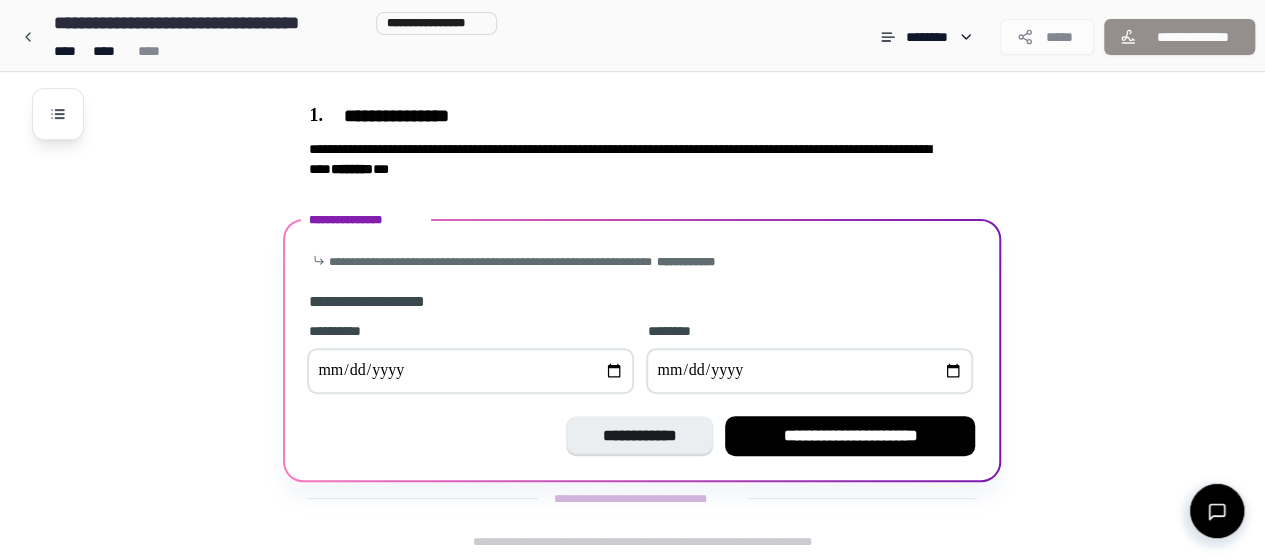 click at bounding box center (470, 371) 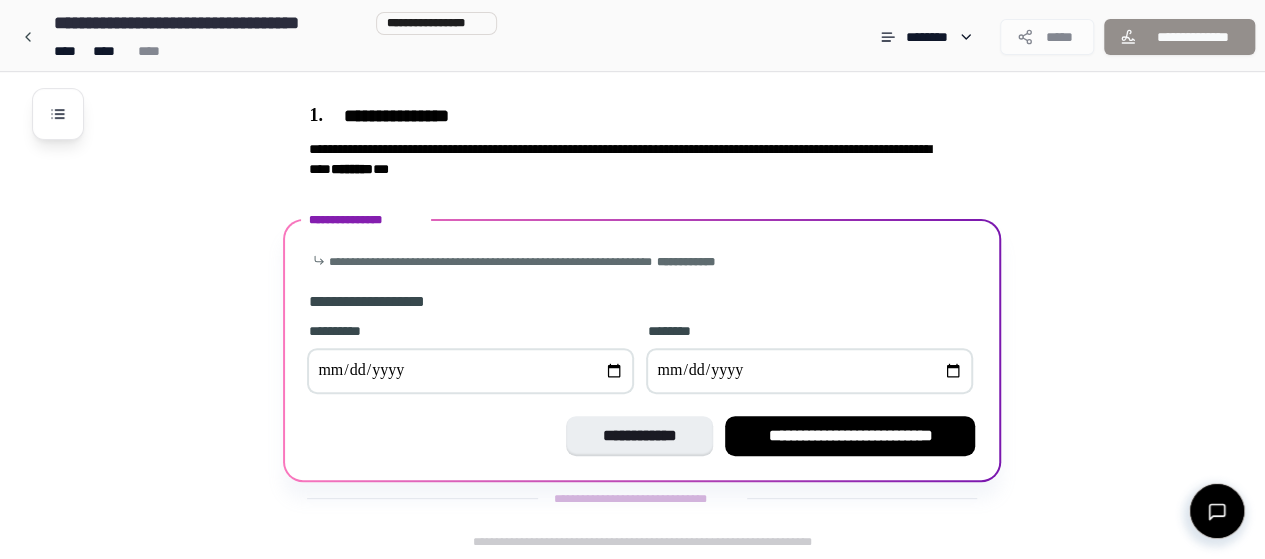 click at bounding box center [809, 371] 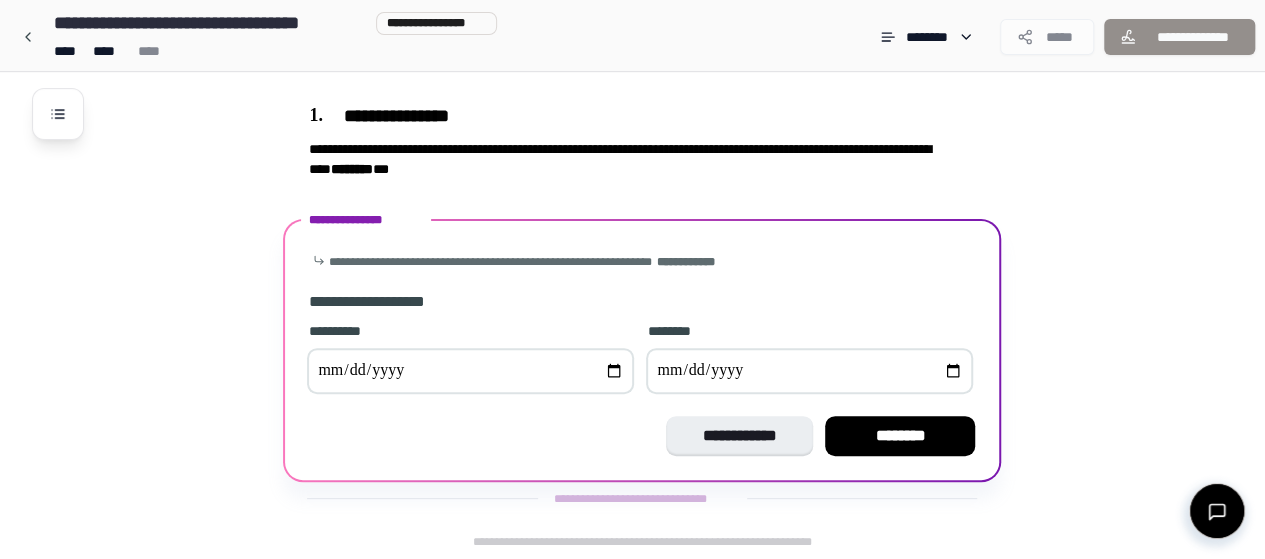 type on "**********" 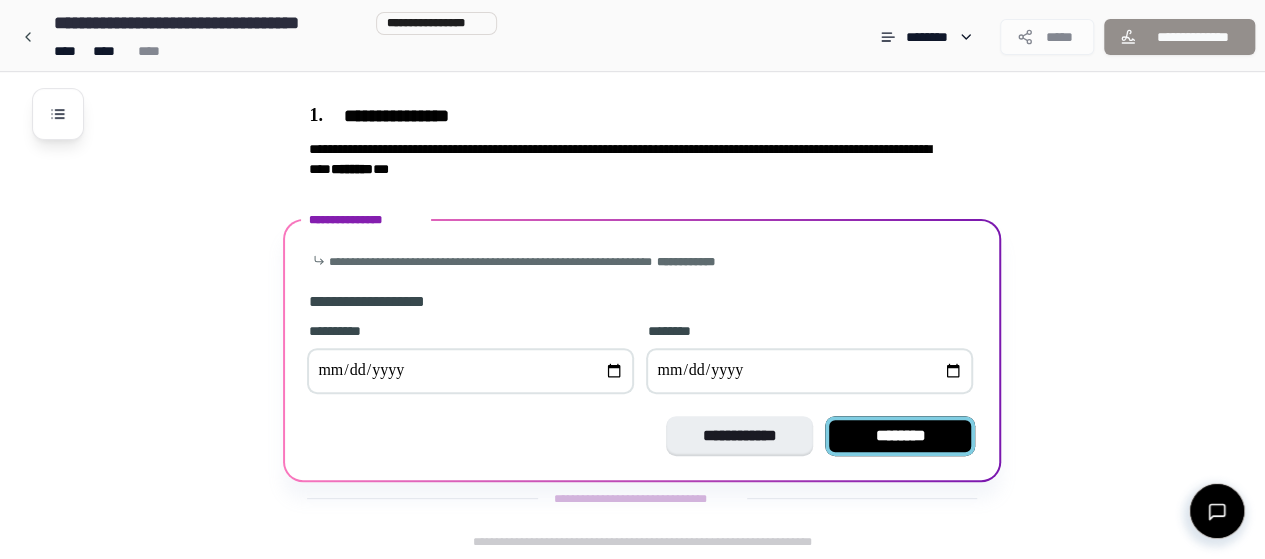 click on "********" at bounding box center [900, 436] 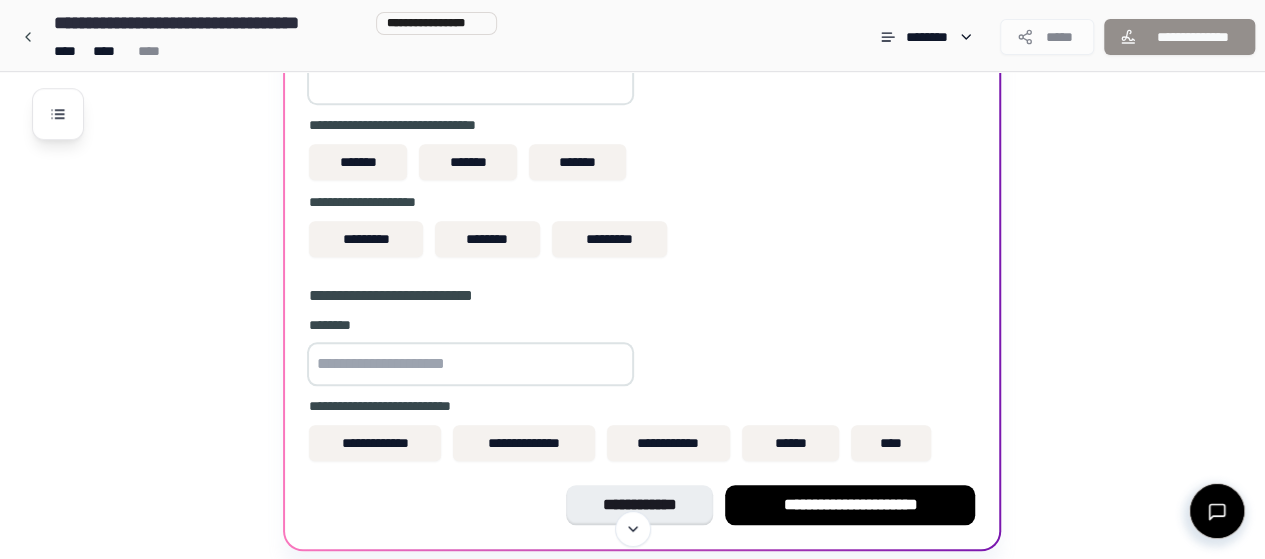 scroll, scrollTop: 707, scrollLeft: 0, axis: vertical 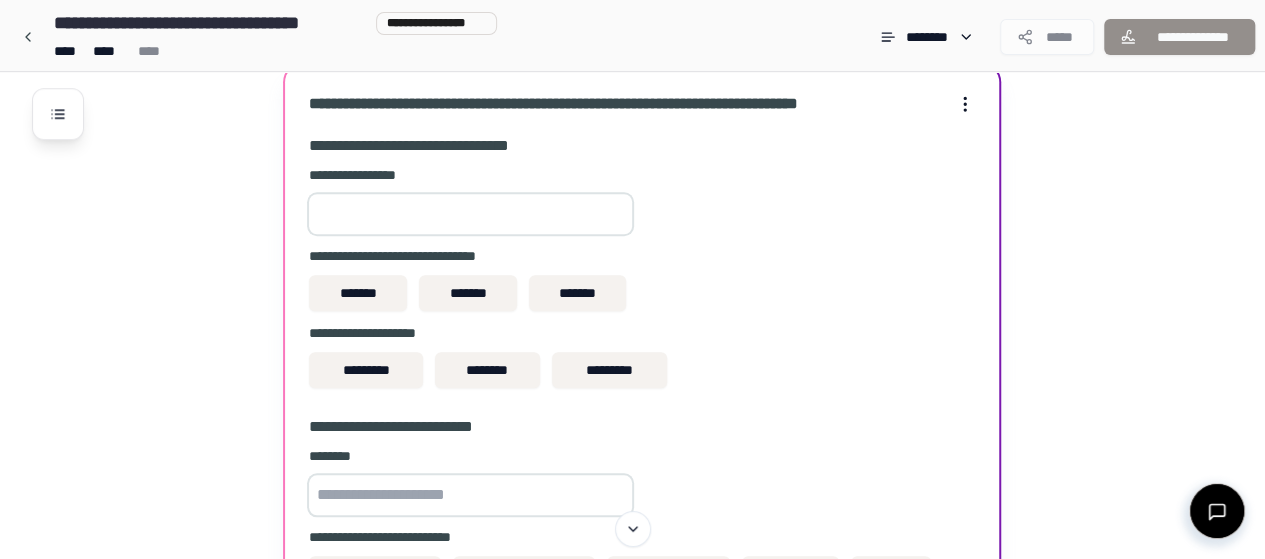 click at bounding box center [470, 214] 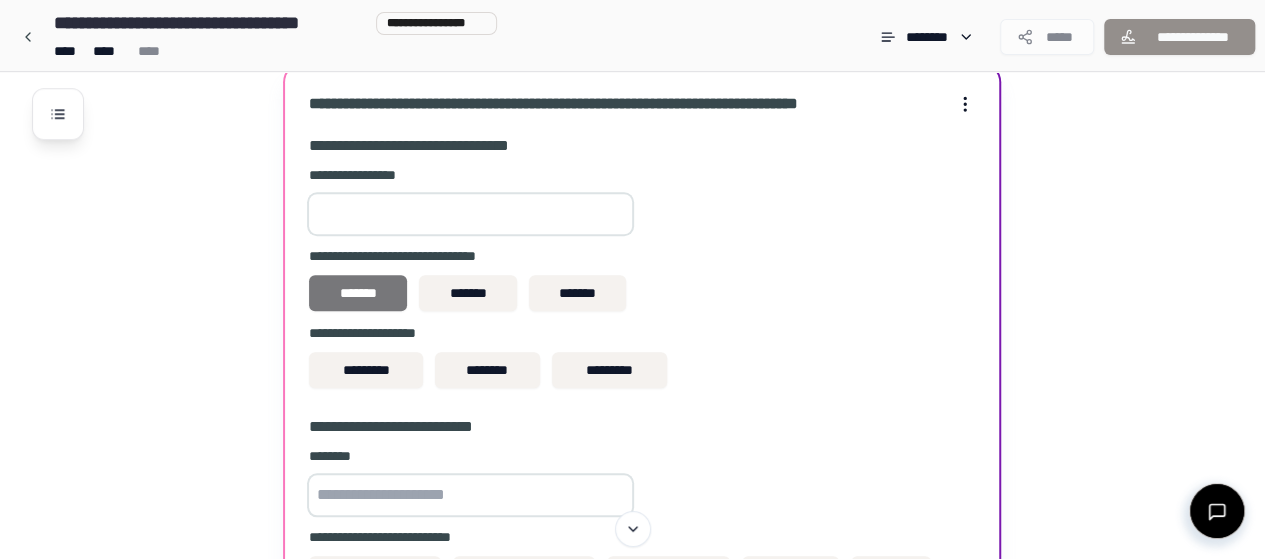 type on "*****" 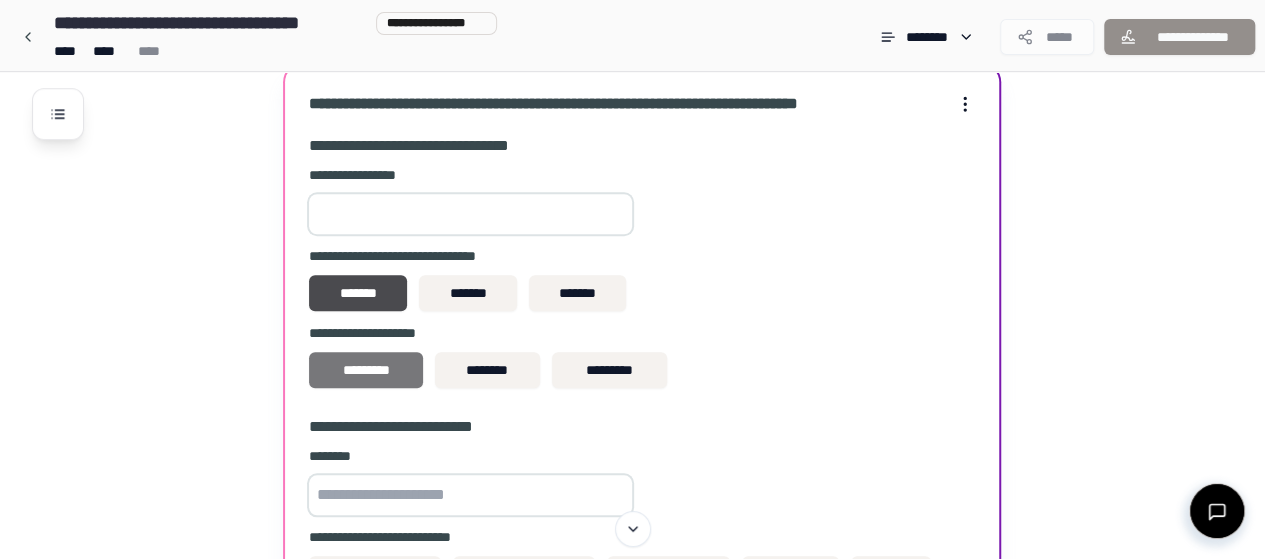 click on "*********" at bounding box center (365, 370) 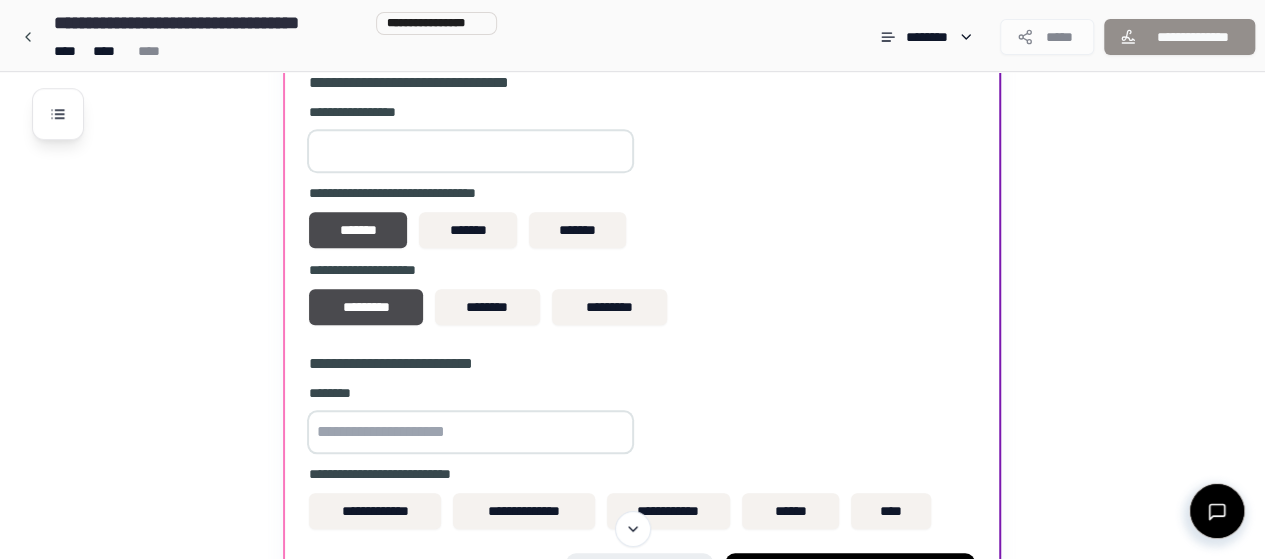scroll, scrollTop: 807, scrollLeft: 0, axis: vertical 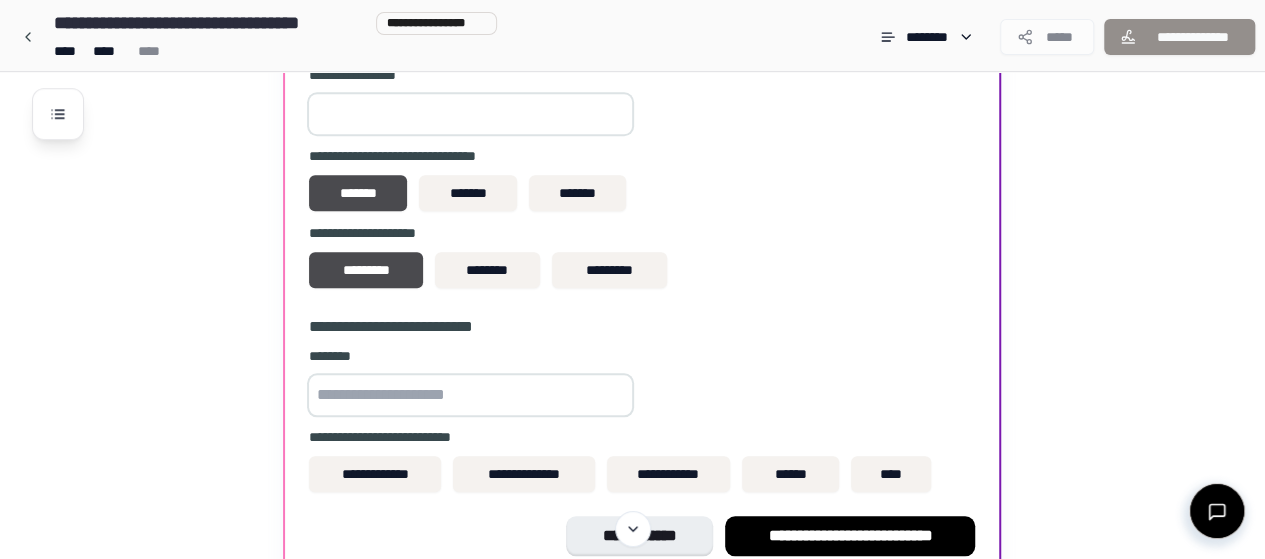 click at bounding box center [470, 395] 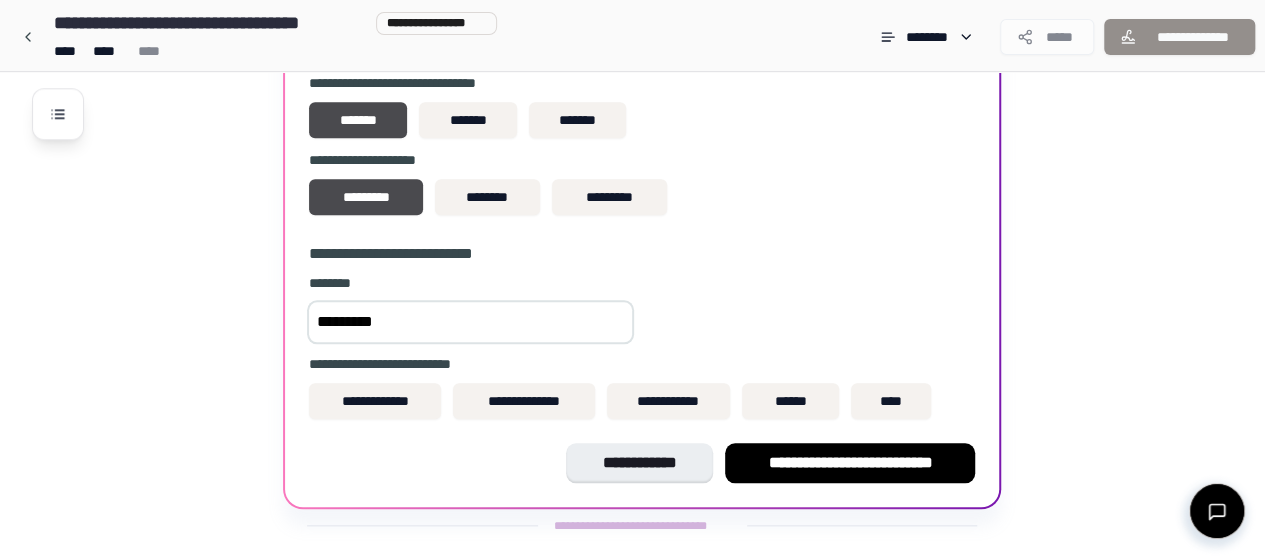 scroll, scrollTop: 907, scrollLeft: 0, axis: vertical 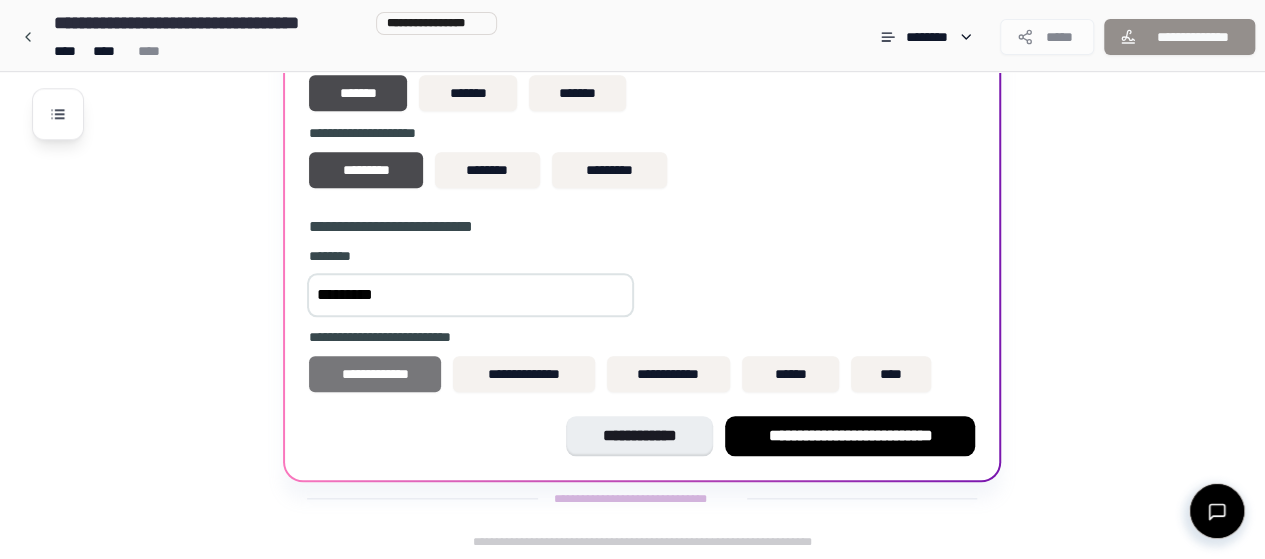 type on "*********" 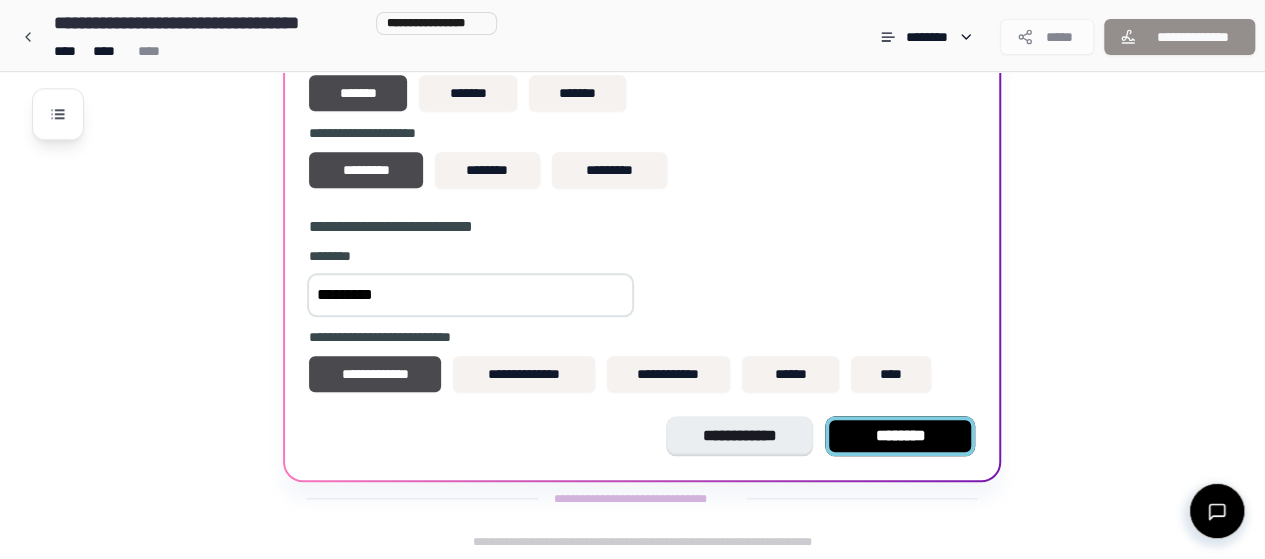 click on "********" at bounding box center [900, 436] 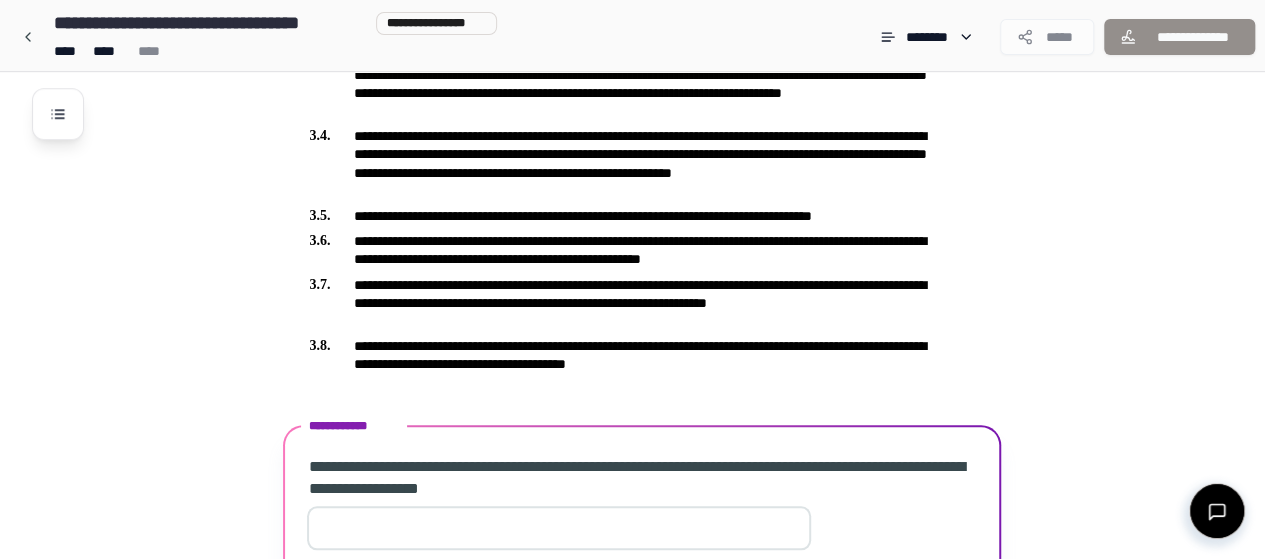 scroll, scrollTop: 990, scrollLeft: 0, axis: vertical 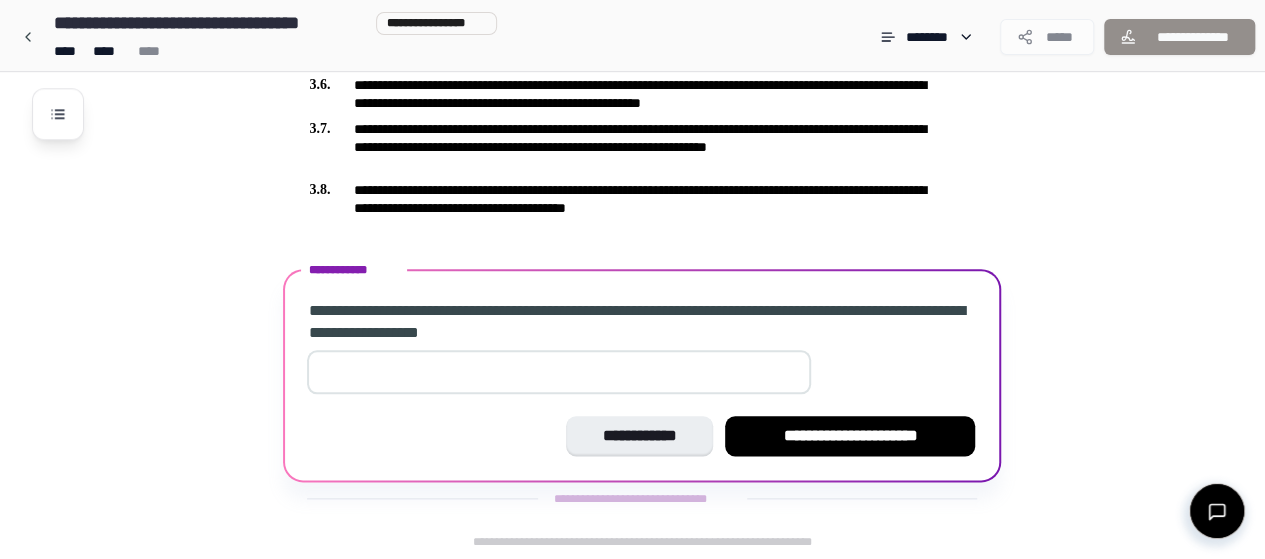click at bounding box center [559, 372] 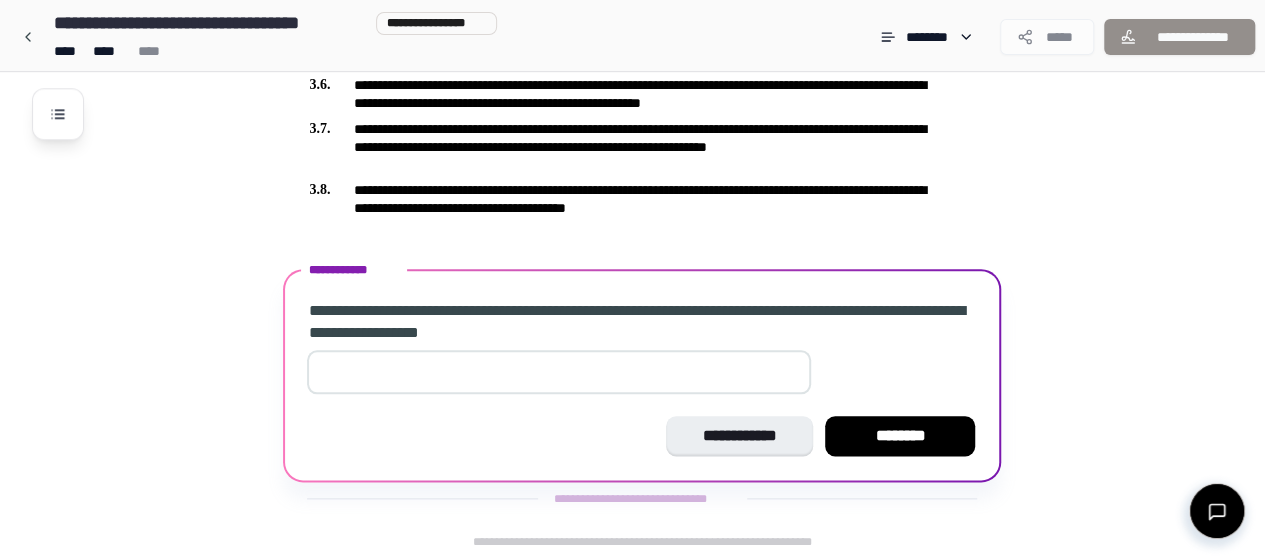 type on "**" 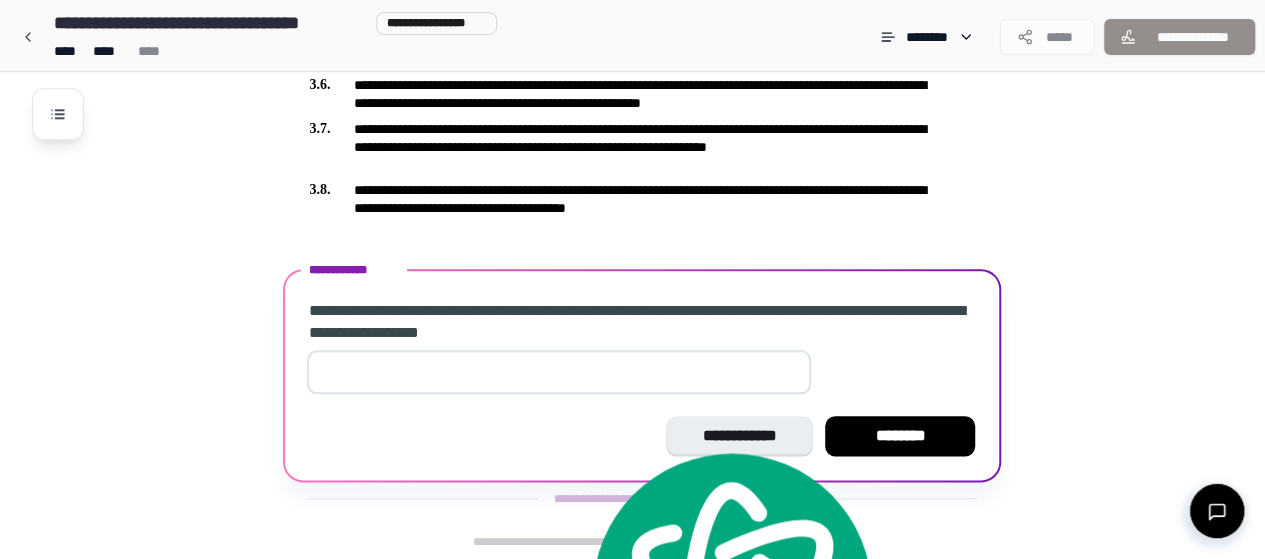 click on "**" at bounding box center [559, 372] 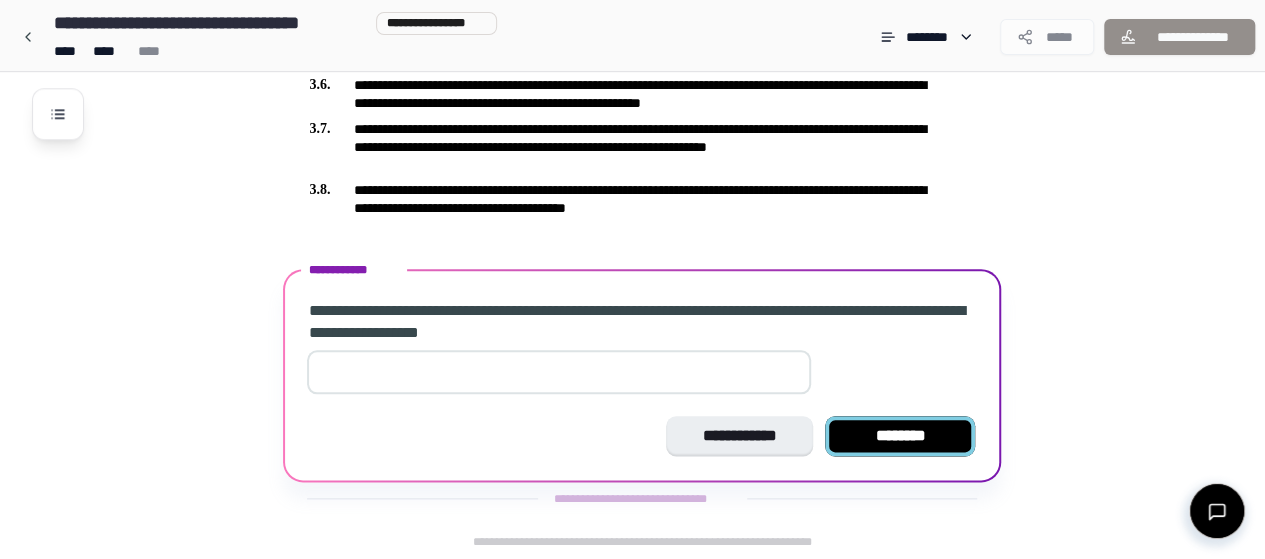 click on "********" at bounding box center [900, 436] 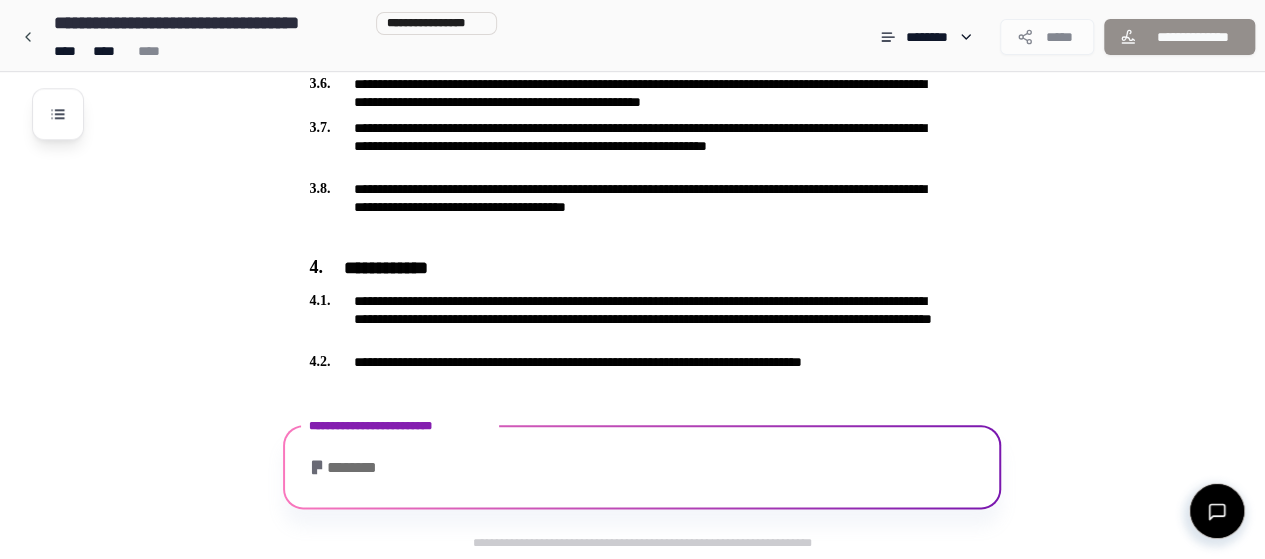 scroll, scrollTop: 1083, scrollLeft: 0, axis: vertical 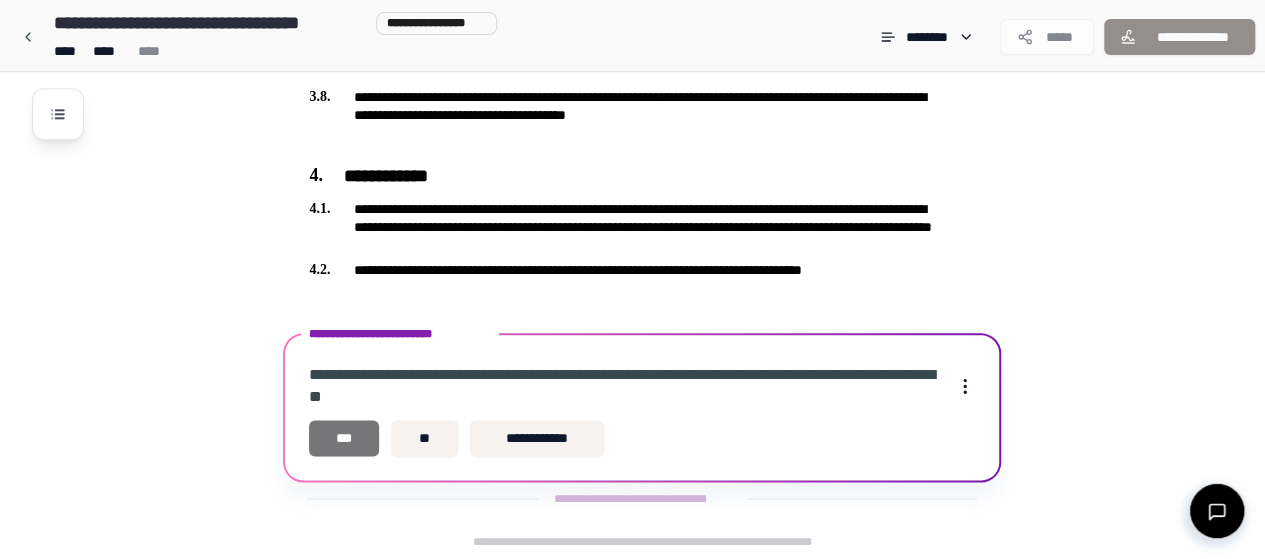 click on "***" at bounding box center [344, 438] 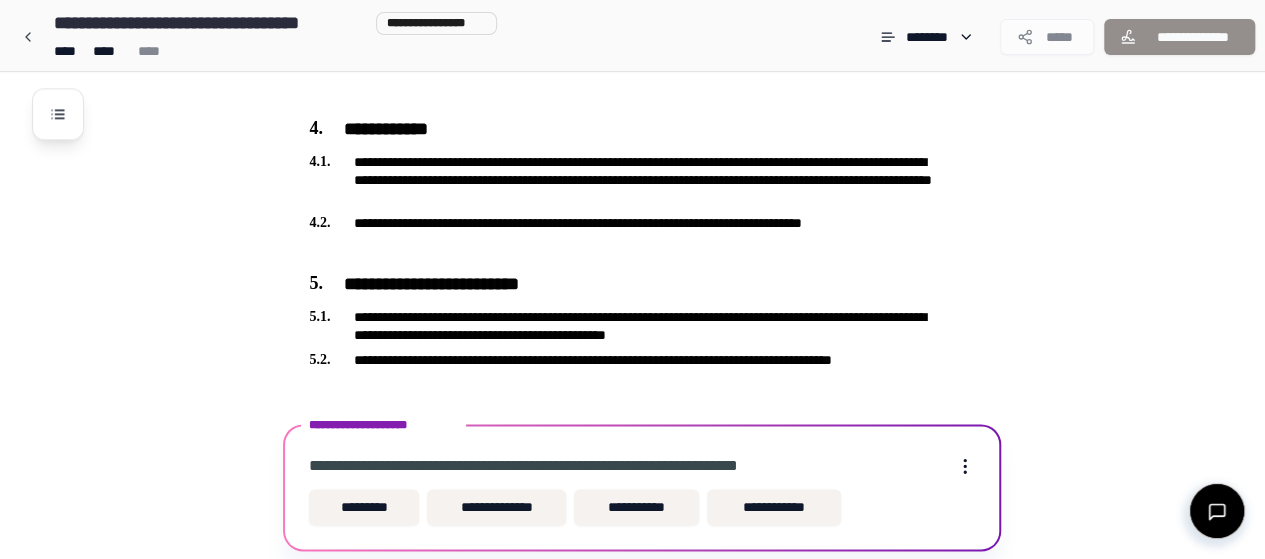 scroll, scrollTop: 1200, scrollLeft: 0, axis: vertical 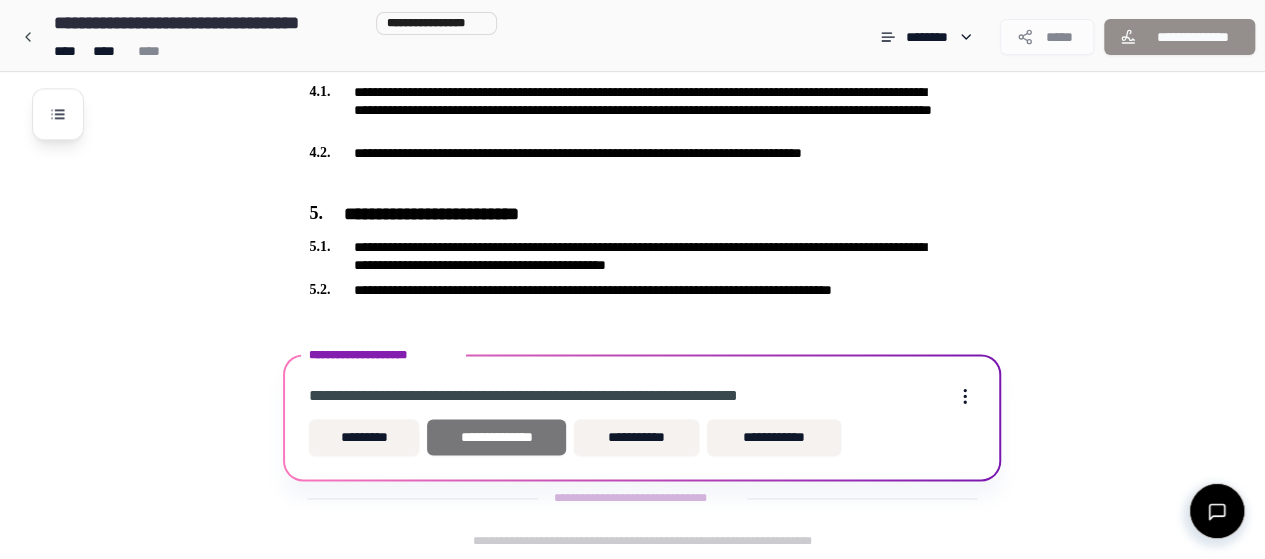 click on "**********" at bounding box center (496, 437) 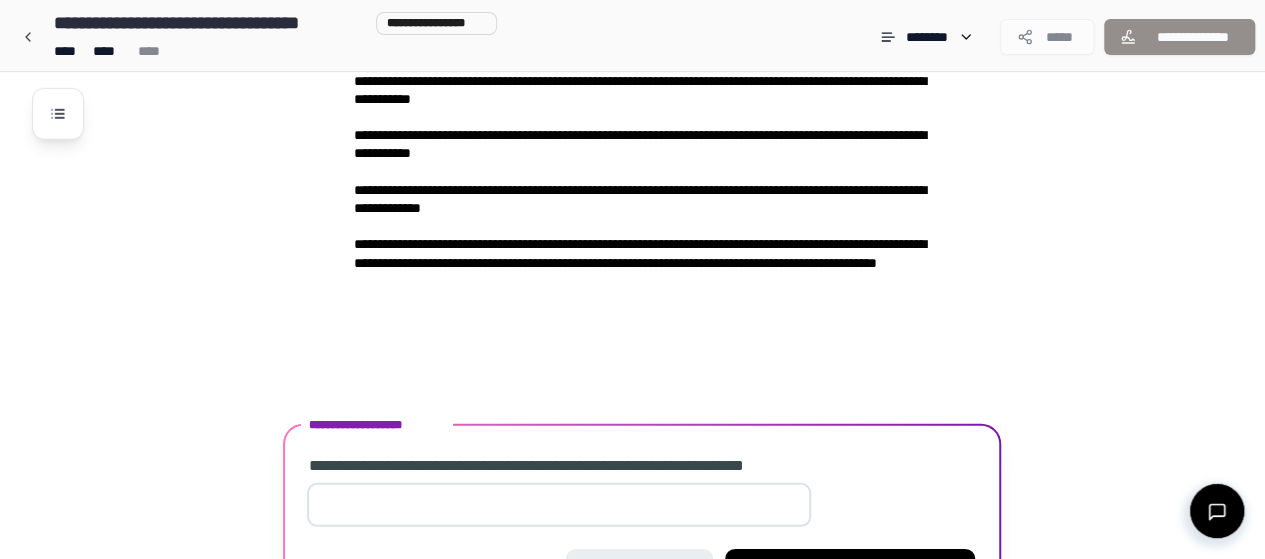 scroll, scrollTop: 2924, scrollLeft: 0, axis: vertical 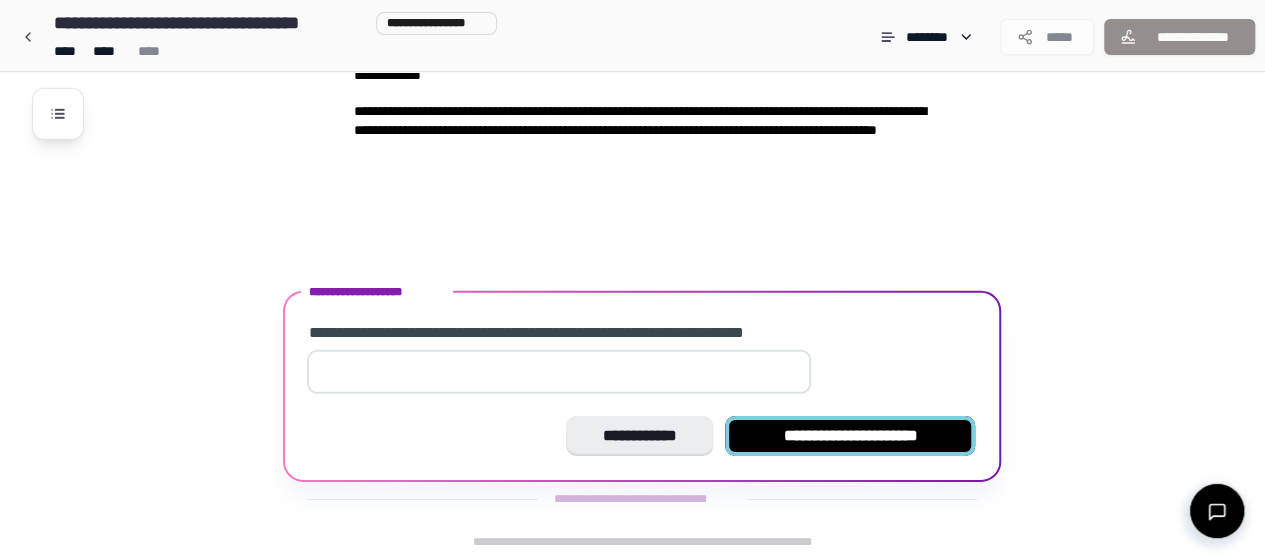 click on "**********" at bounding box center [850, 436] 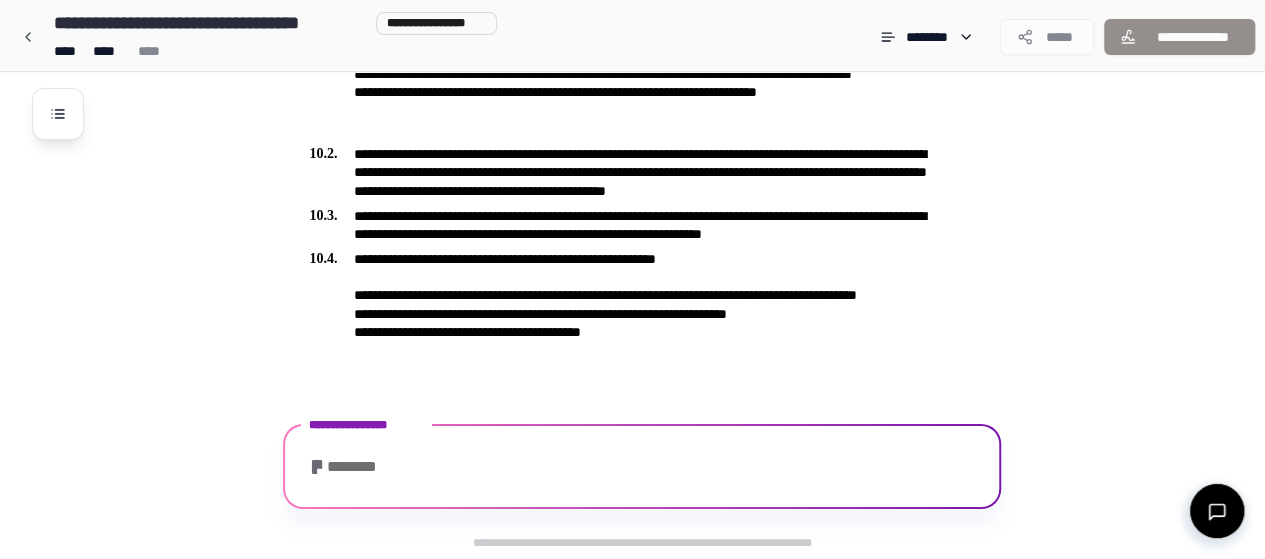 scroll, scrollTop: 3528, scrollLeft: 0, axis: vertical 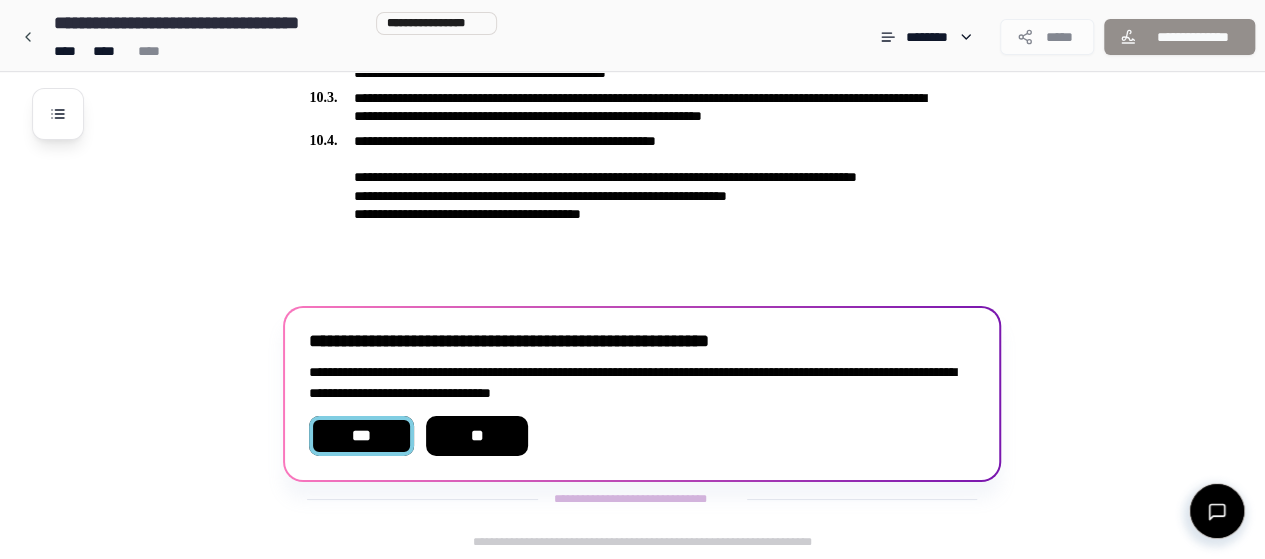 click on "***" at bounding box center [361, 436] 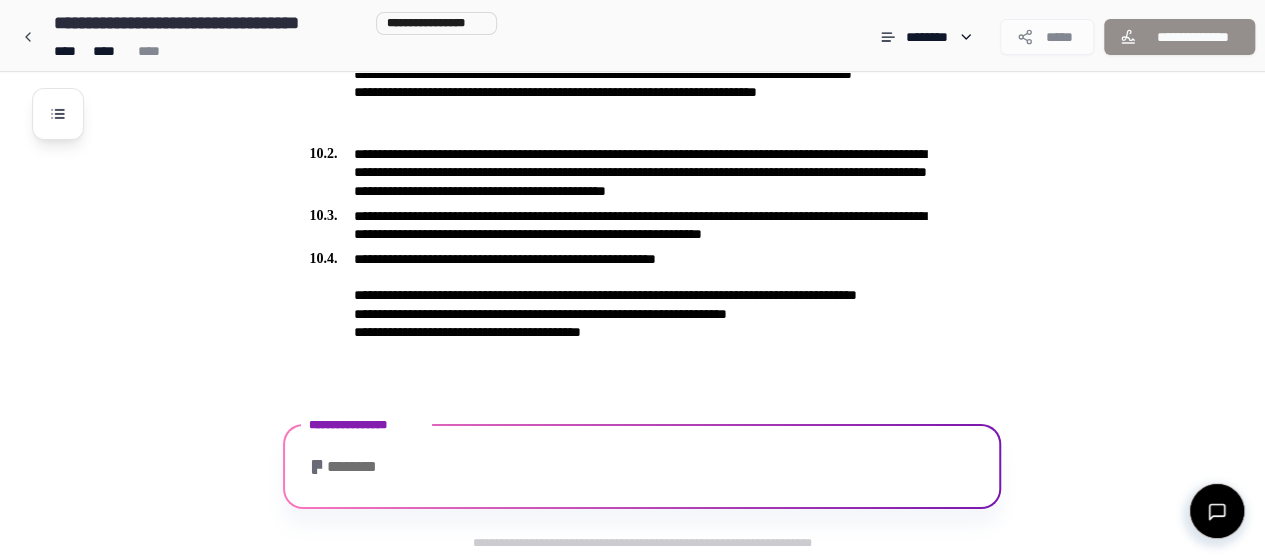scroll, scrollTop: 3568, scrollLeft: 0, axis: vertical 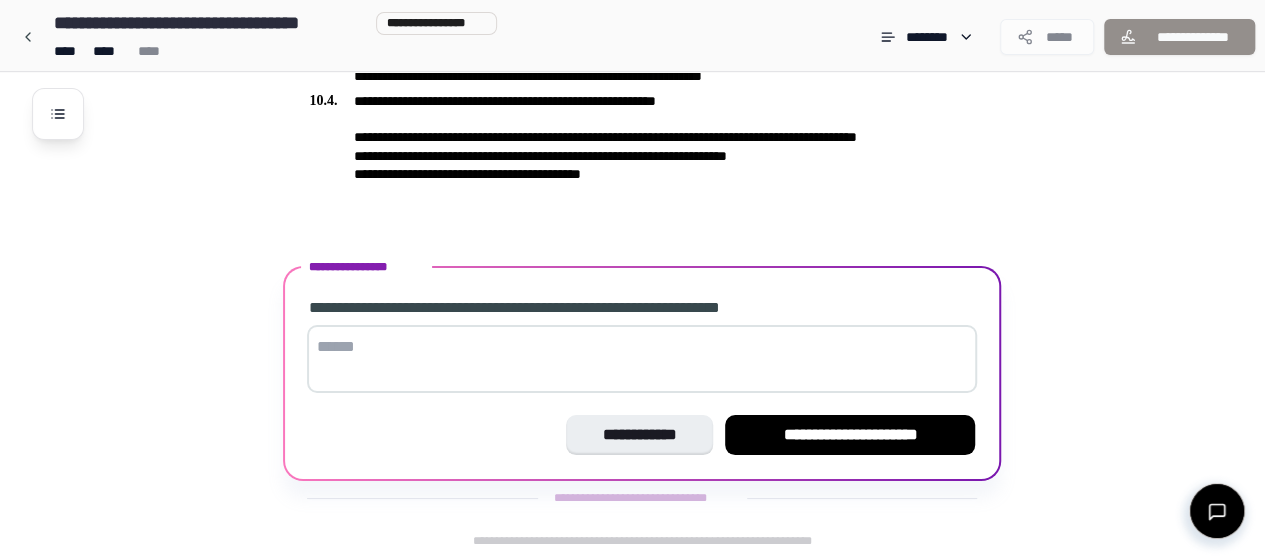 click at bounding box center (642, 359) 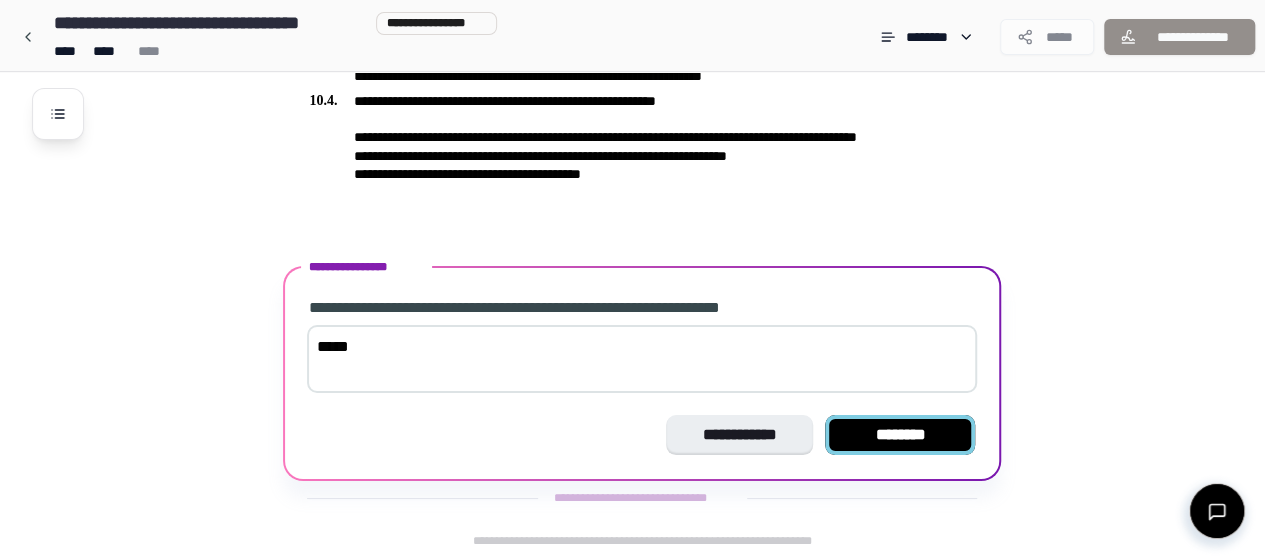 type on "*****" 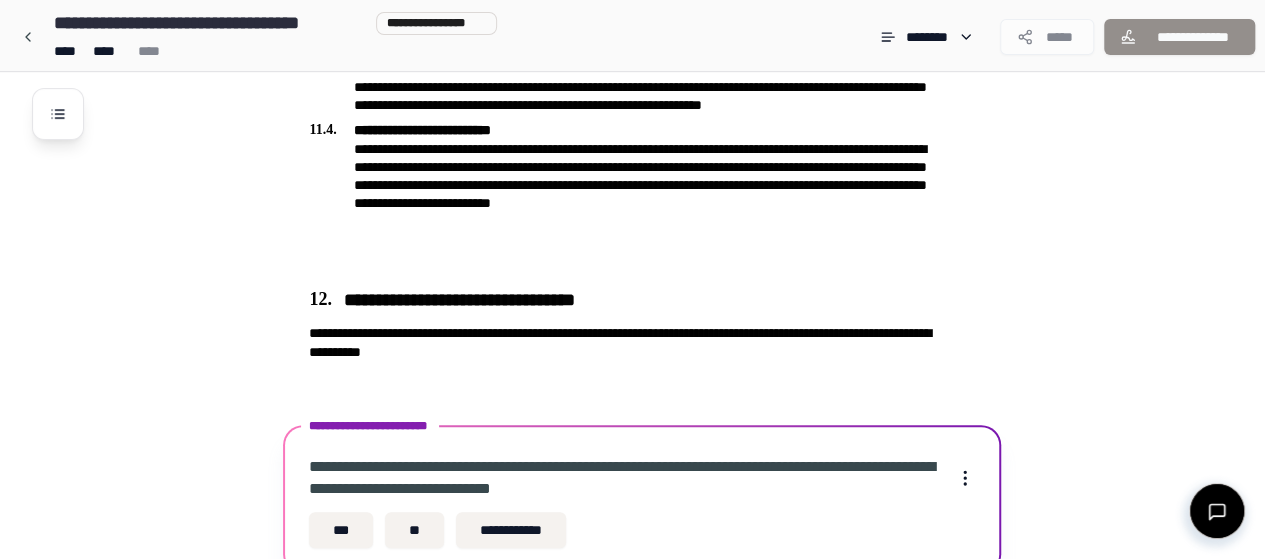 scroll, scrollTop: 4127, scrollLeft: 0, axis: vertical 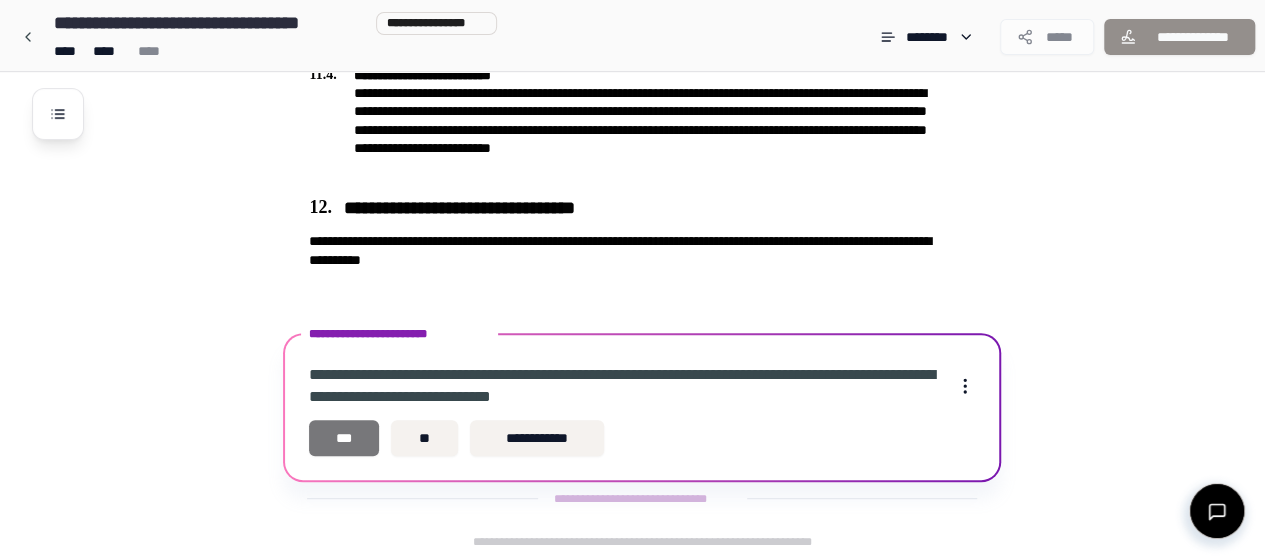 click on "***" at bounding box center (344, 438) 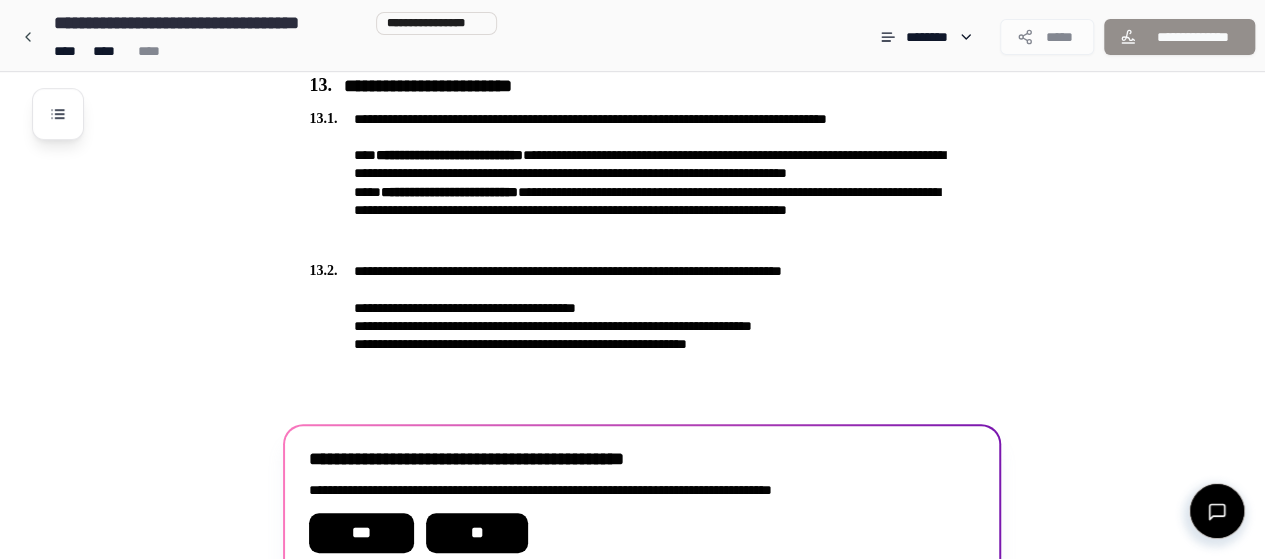 scroll, scrollTop: 4454, scrollLeft: 0, axis: vertical 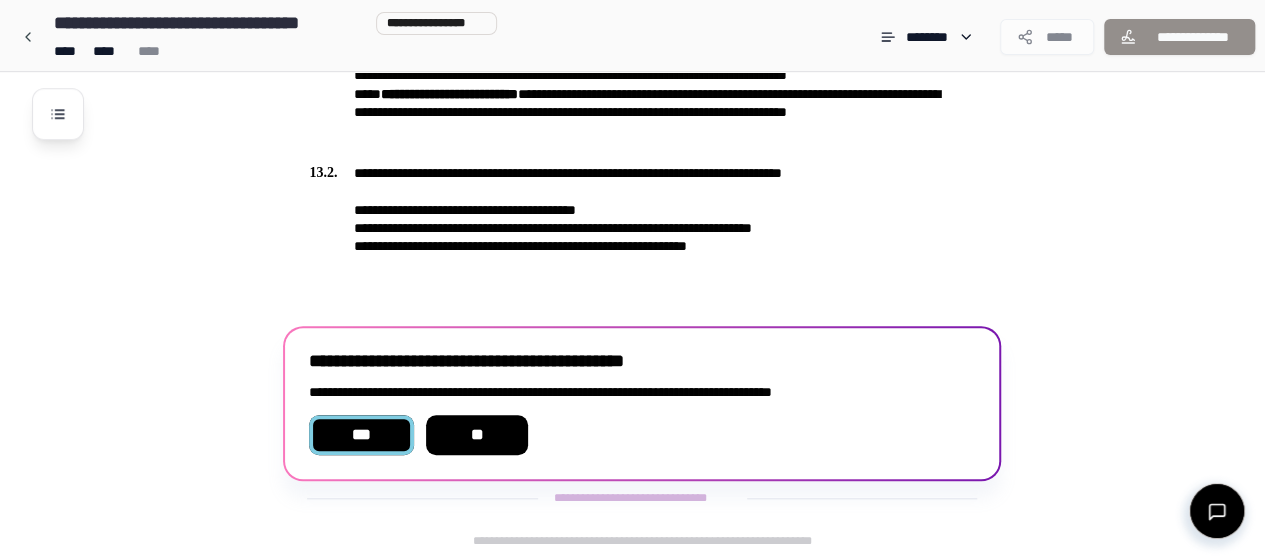 click on "***" at bounding box center (361, 435) 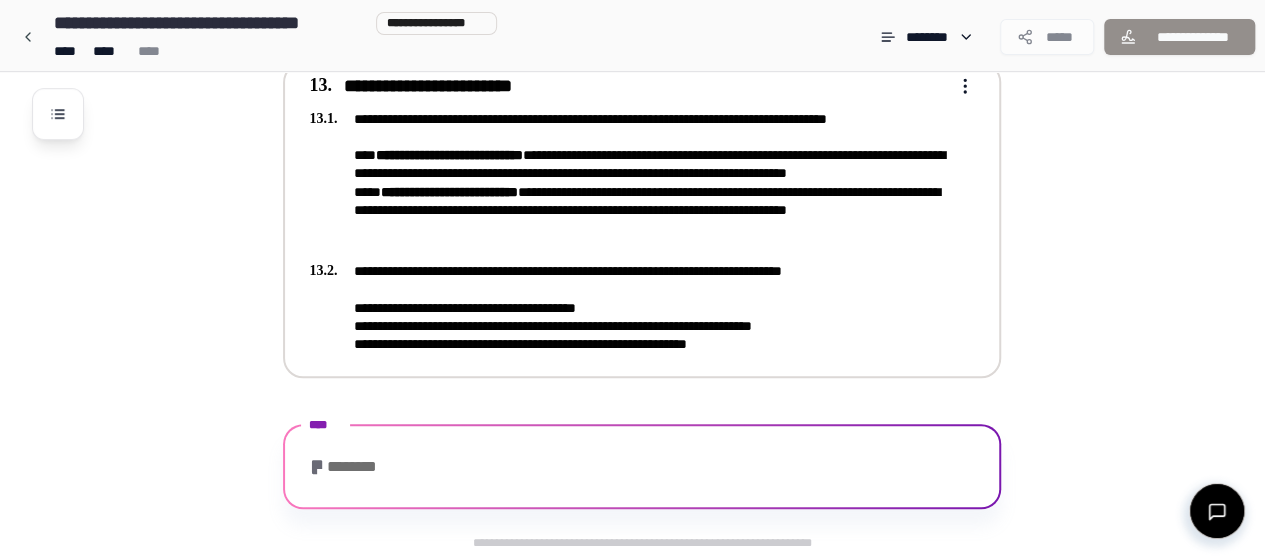scroll, scrollTop: 4470, scrollLeft: 0, axis: vertical 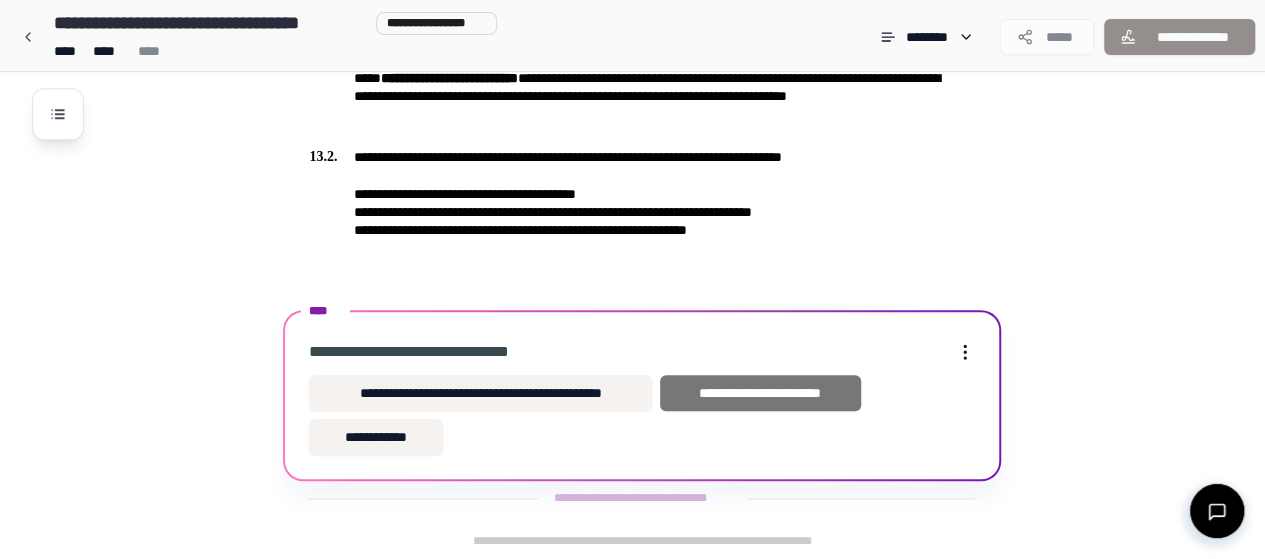 click on "**********" at bounding box center [760, 393] 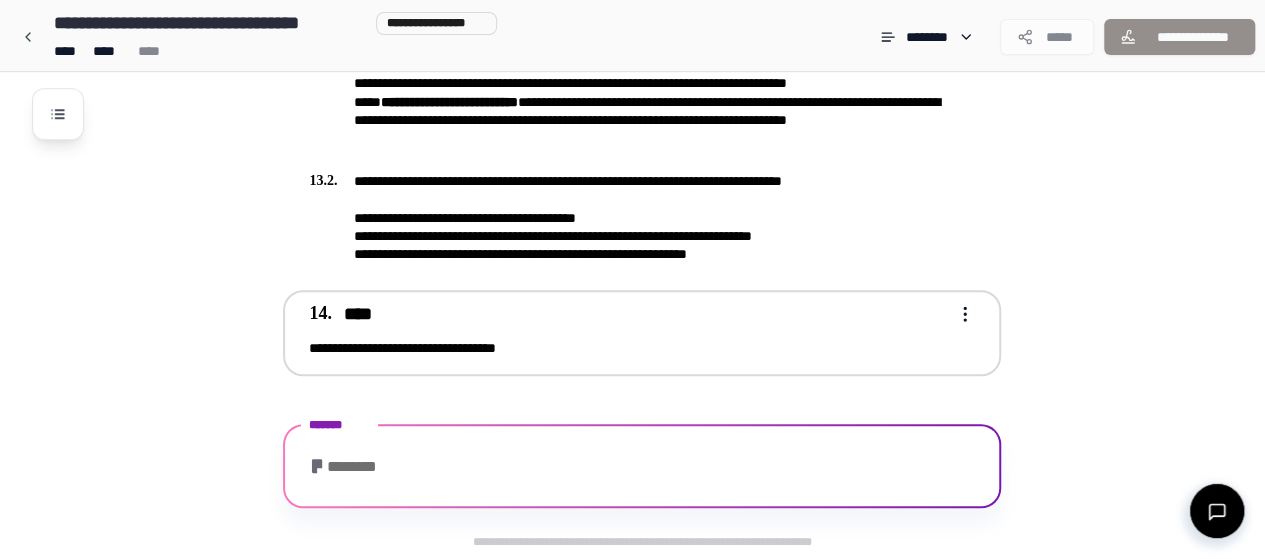 scroll, scrollTop: 4543, scrollLeft: 0, axis: vertical 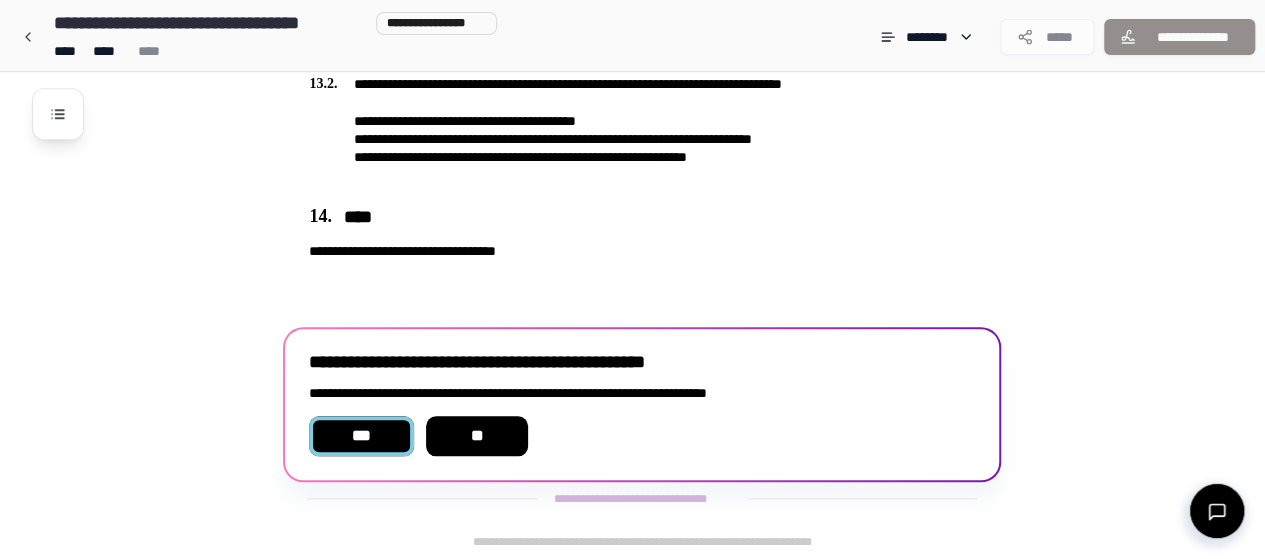click on "***" at bounding box center (361, 436) 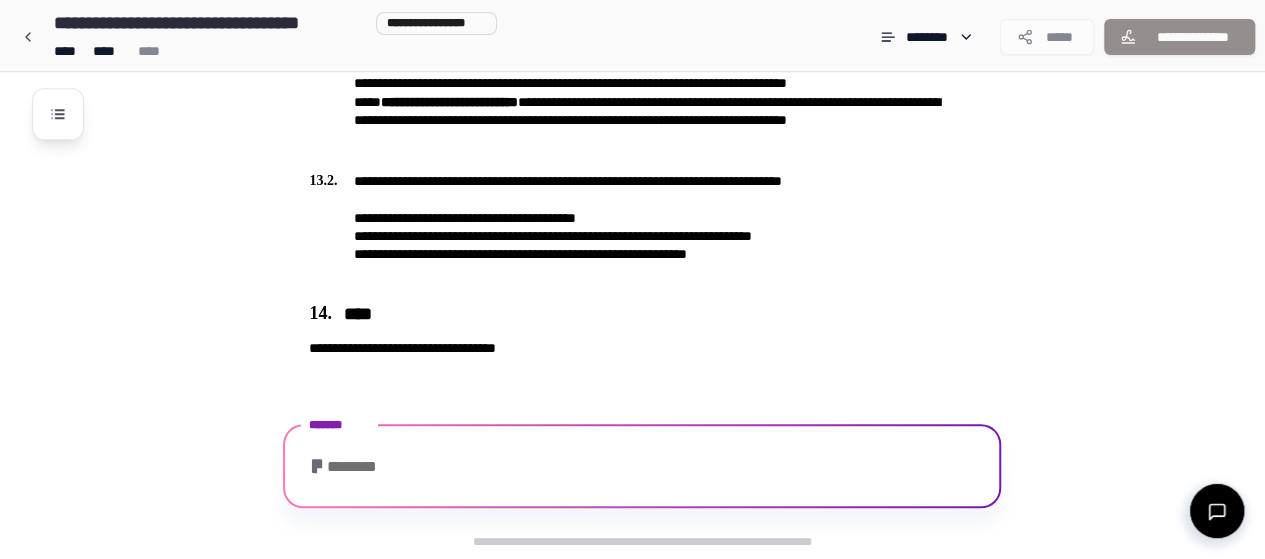 scroll, scrollTop: 4559, scrollLeft: 0, axis: vertical 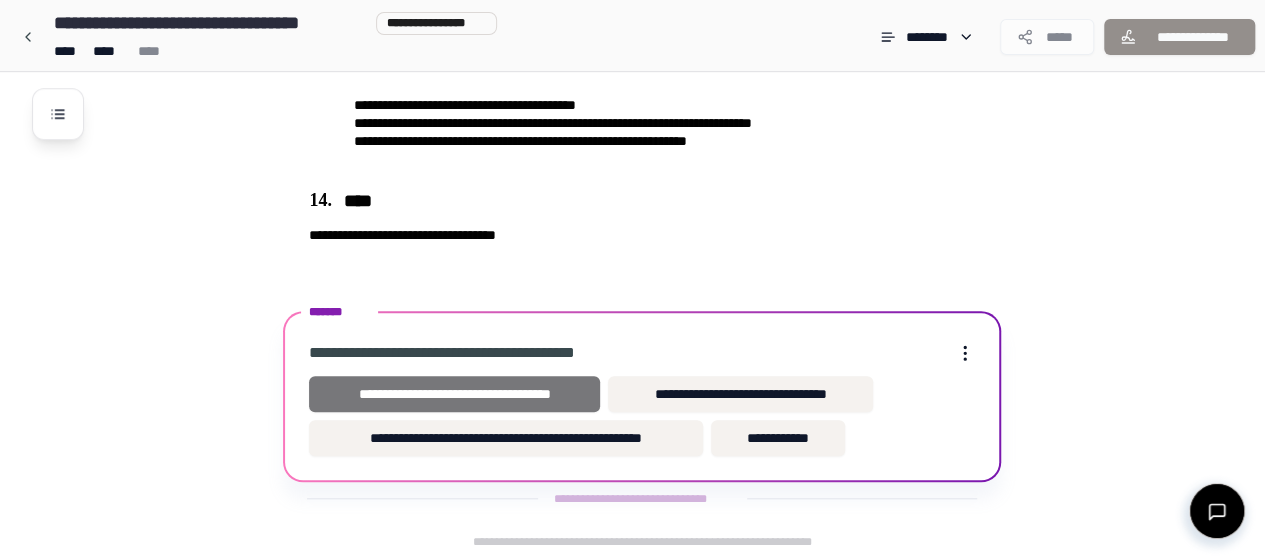 click on "**********" at bounding box center (454, 394) 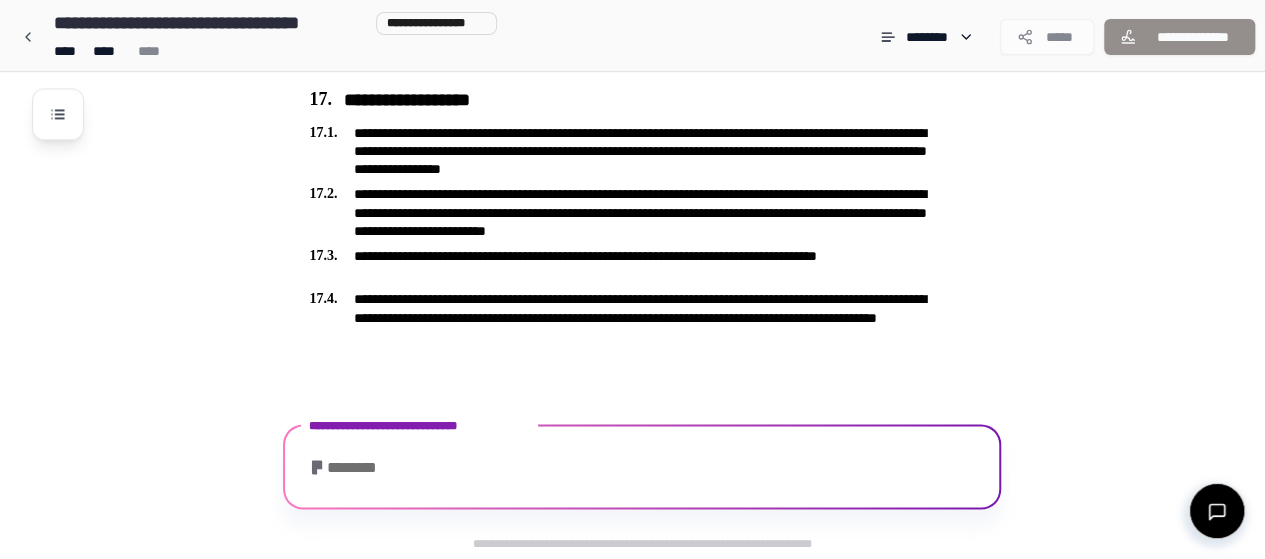 scroll, scrollTop: 5476, scrollLeft: 0, axis: vertical 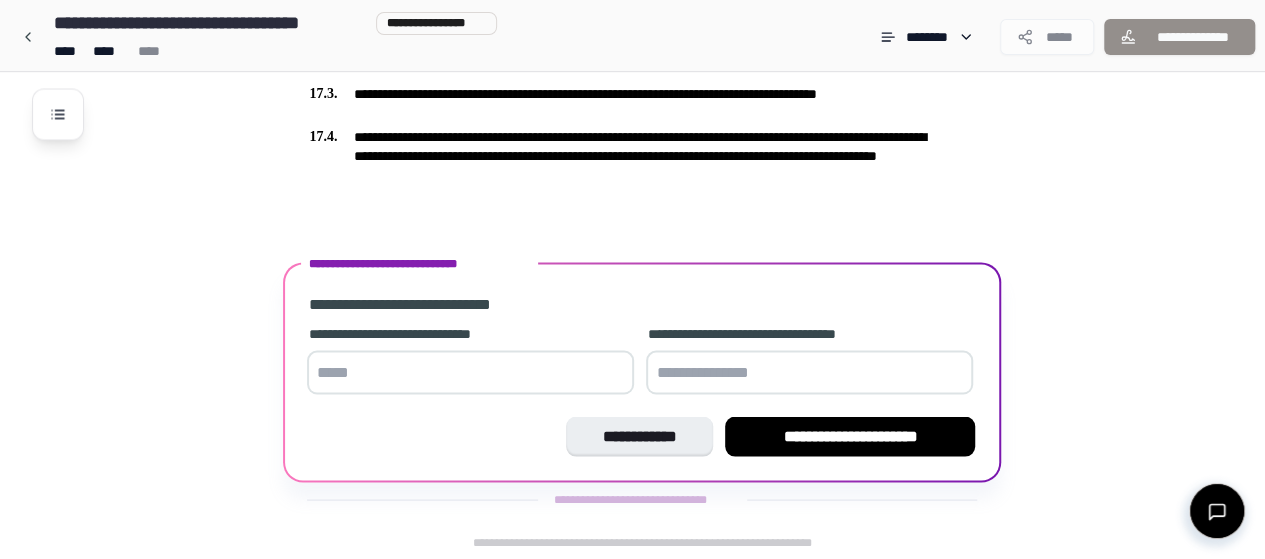 click at bounding box center (470, 372) 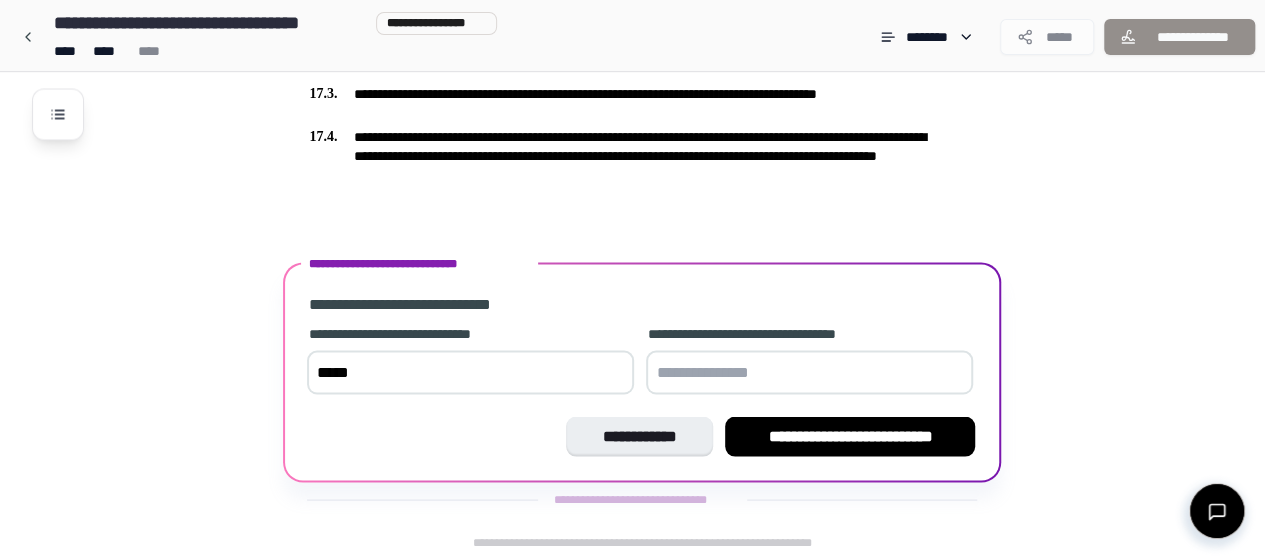 type on "*****" 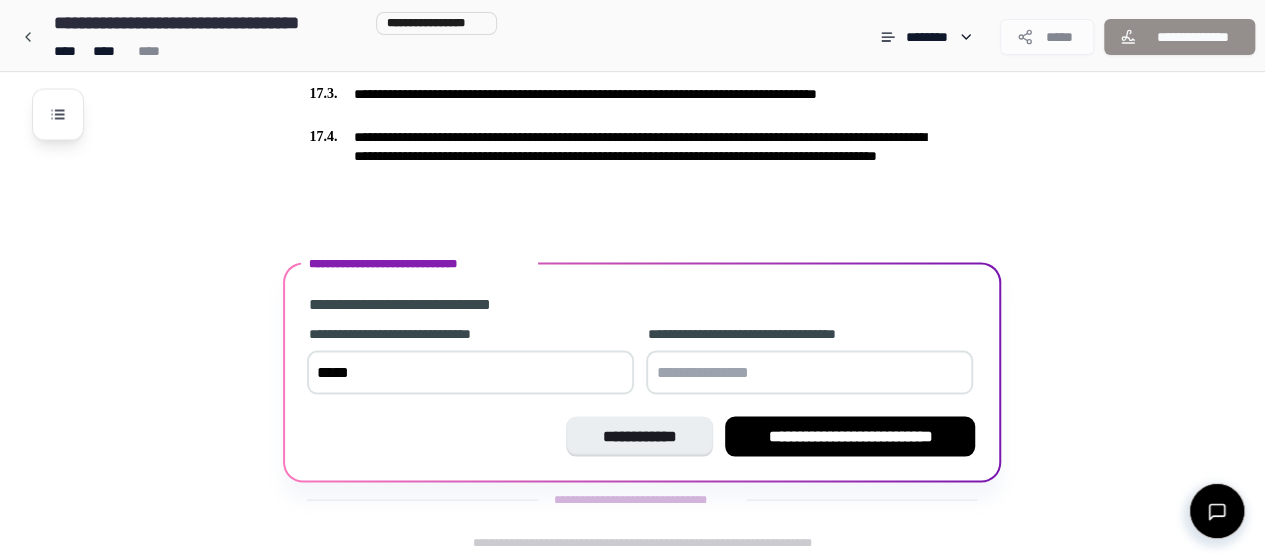 click at bounding box center [809, 372] 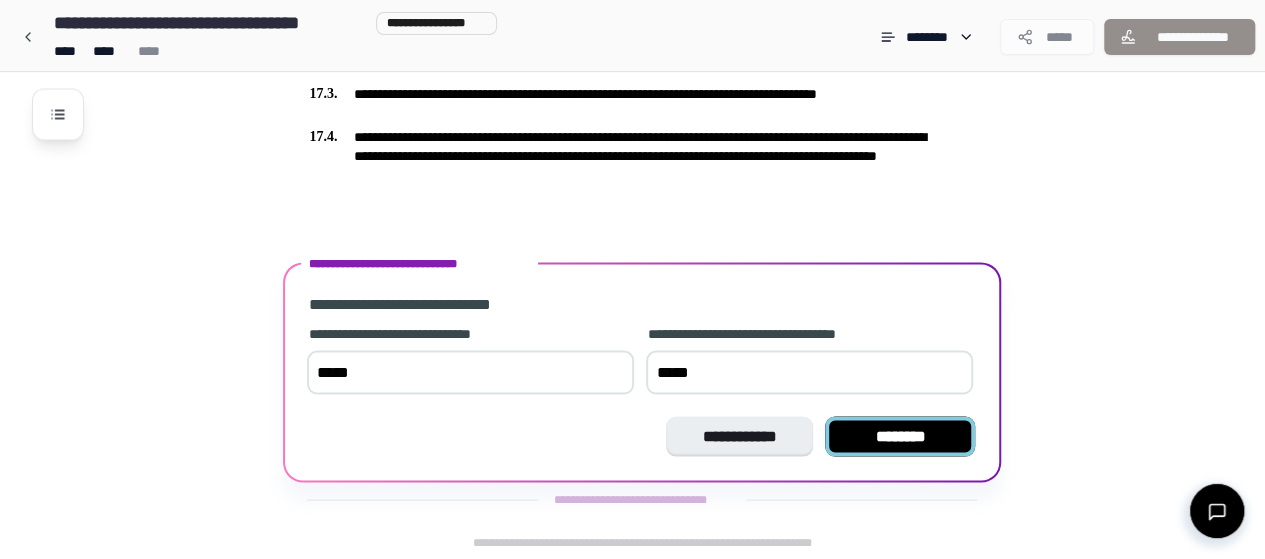 type on "*****" 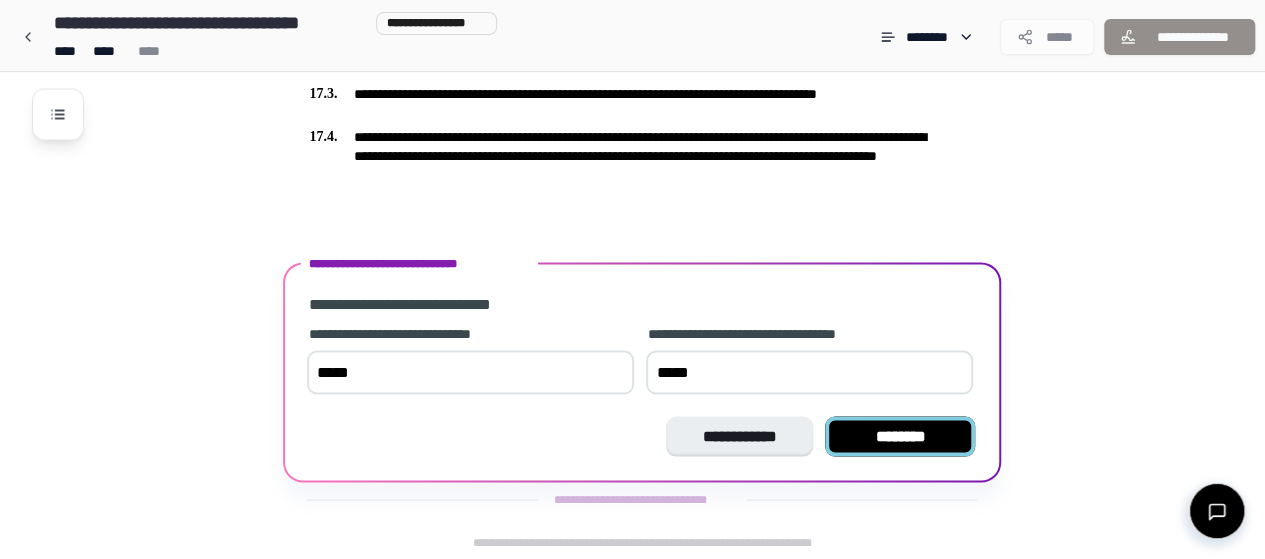 click on "********" at bounding box center (900, 436) 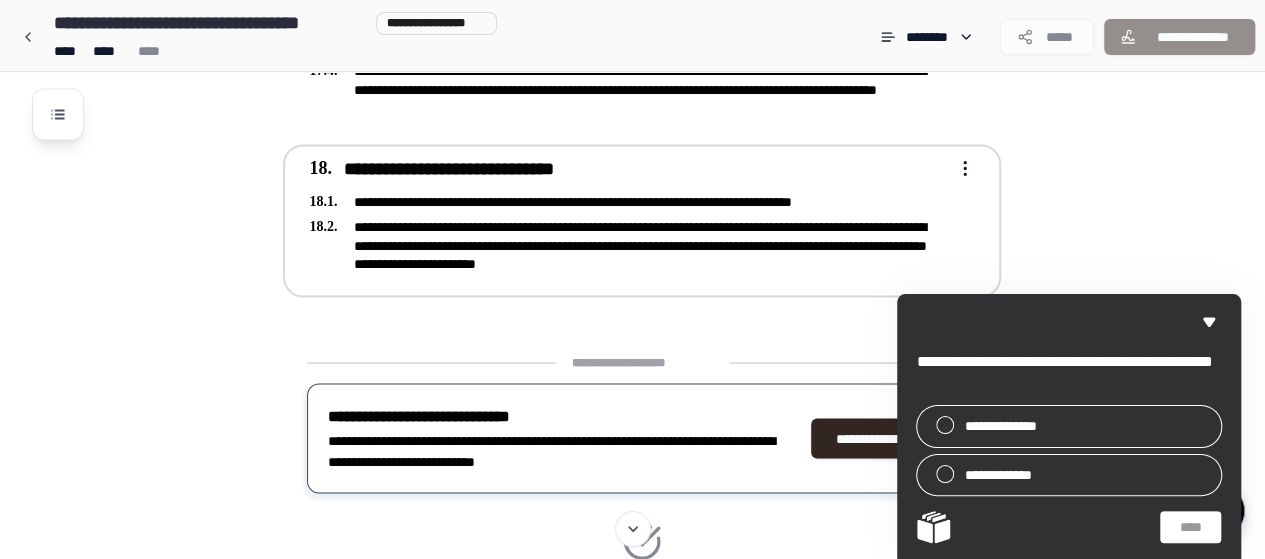 scroll, scrollTop: 5539, scrollLeft: 0, axis: vertical 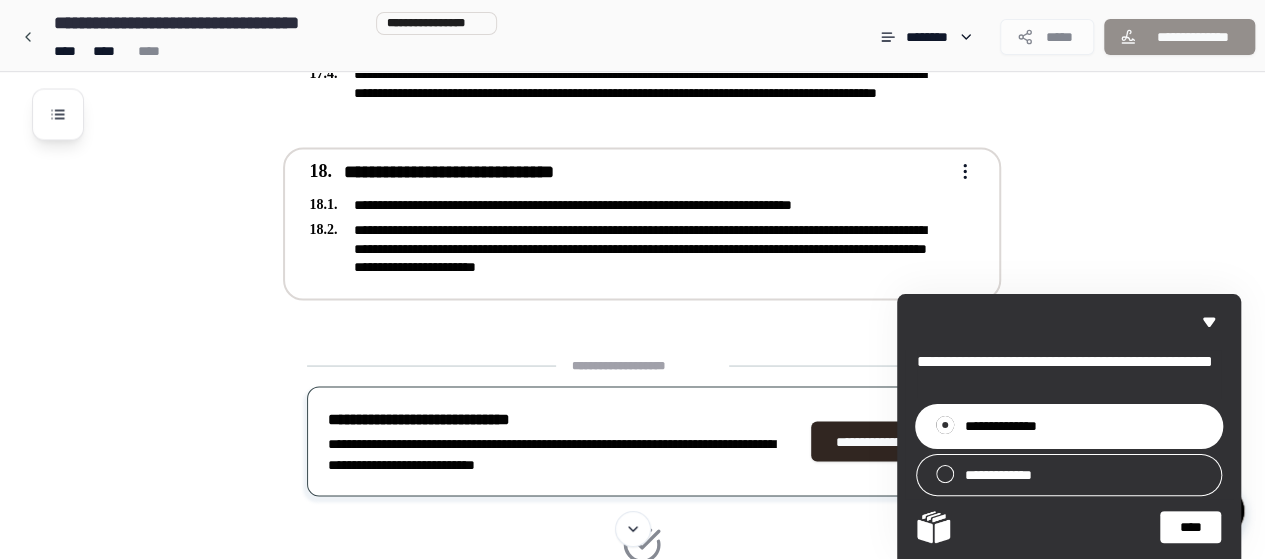 click on "**********" at bounding box center [628, 247] 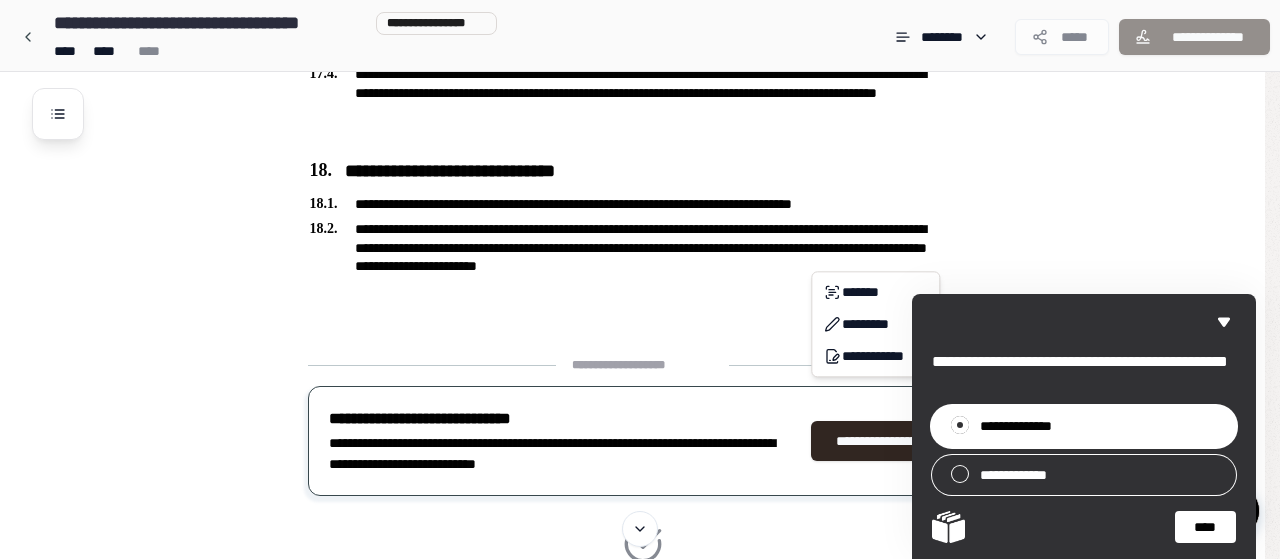 click on "[FIRST] [LAST] [PHONE] [ADDRESS] [CITY] [STATE] [ZIP] [COUNTRY] [CREDIT CARD] [EXPIRY] [CVV]
[PASSPORT] [DRIVERS LICENSE] [SSN]
[BIRTH DATE] [AGE] [TIME]
[PHONE]
[EMAIL]
[ADDRESS]" at bounding box center [640, -2390] 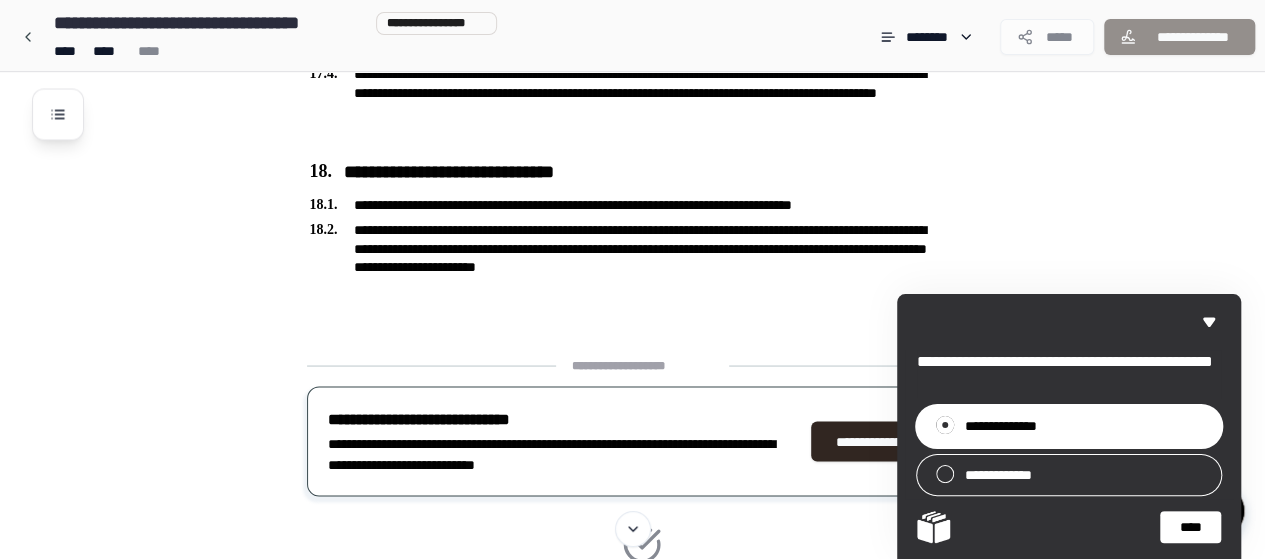 click on "****" at bounding box center [1190, 527] 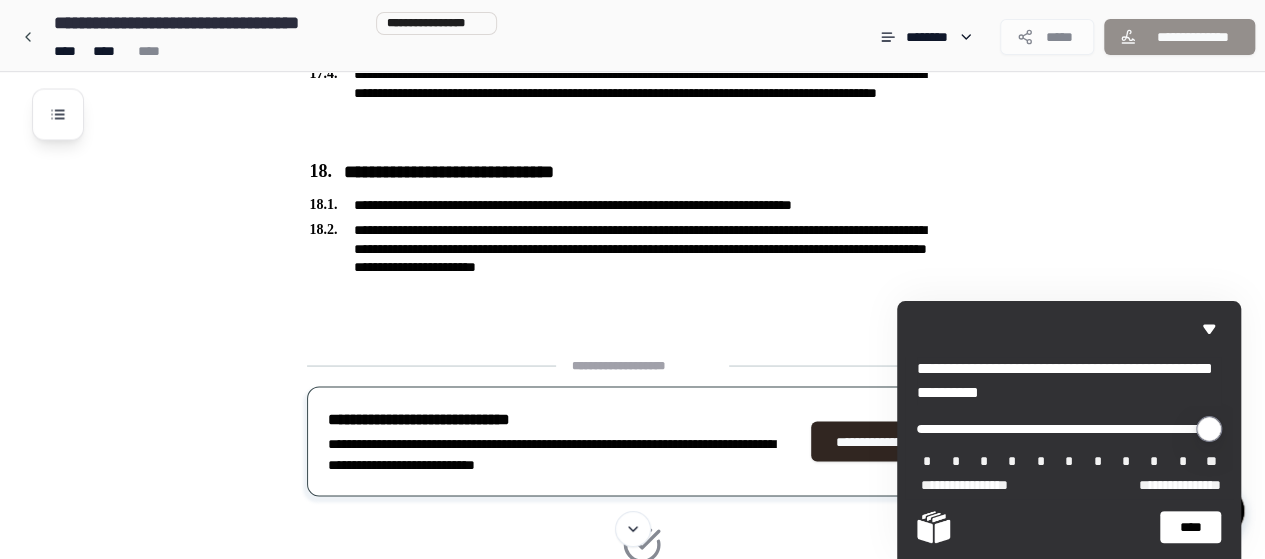 drag, startPoint x: 938, startPoint y: 434, endPoint x: 1146, endPoint y: 438, distance: 208.03845 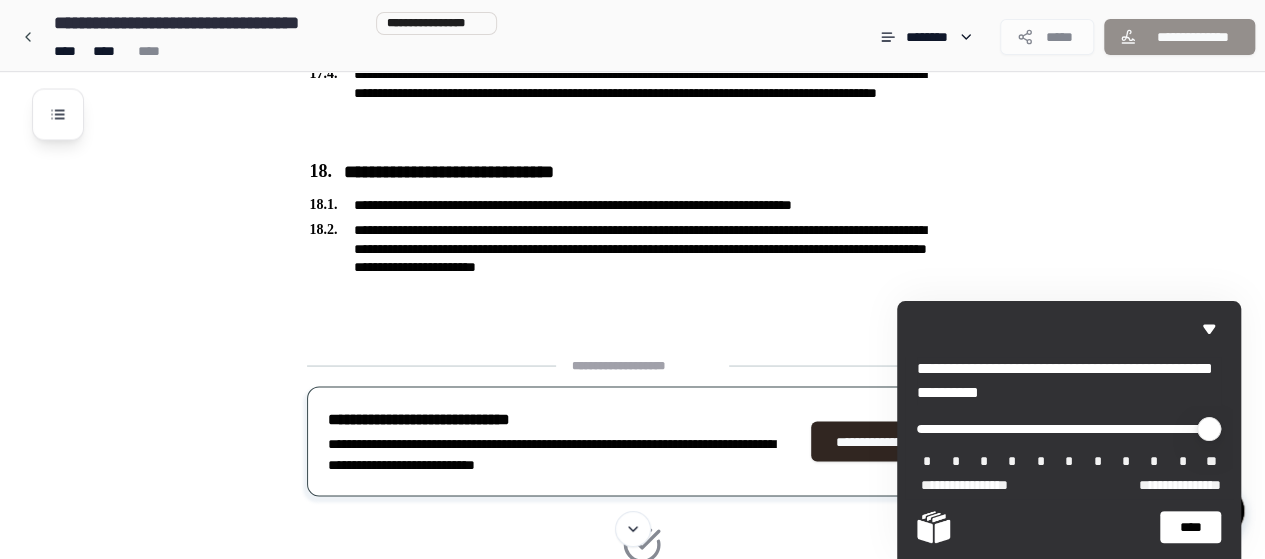 click on "****" at bounding box center (1190, 527) 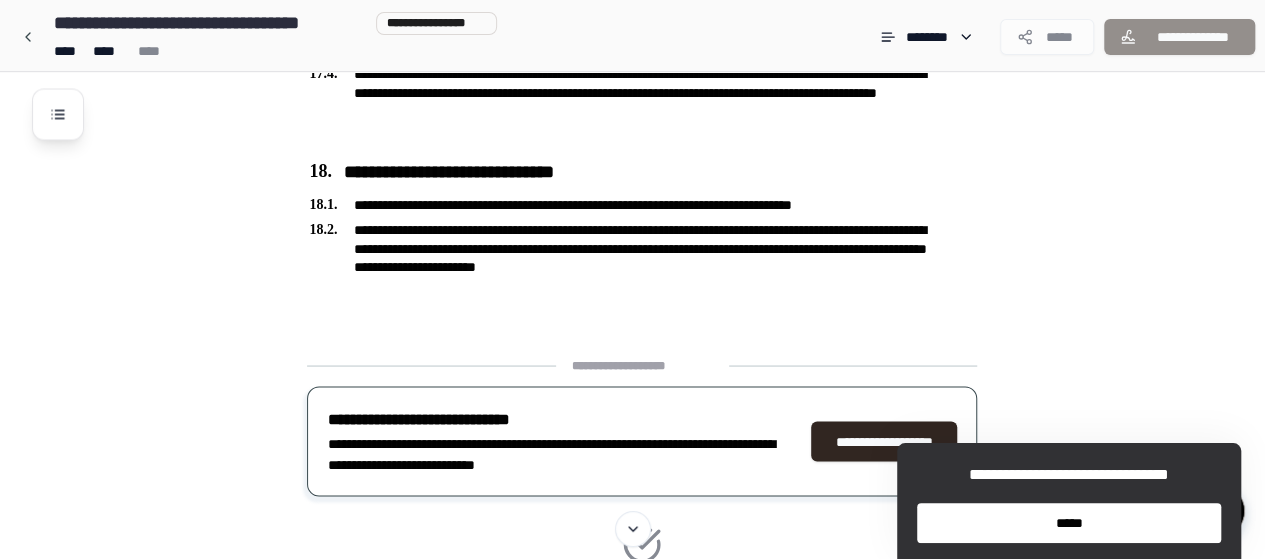 click on "*****" at bounding box center [1069, 523] 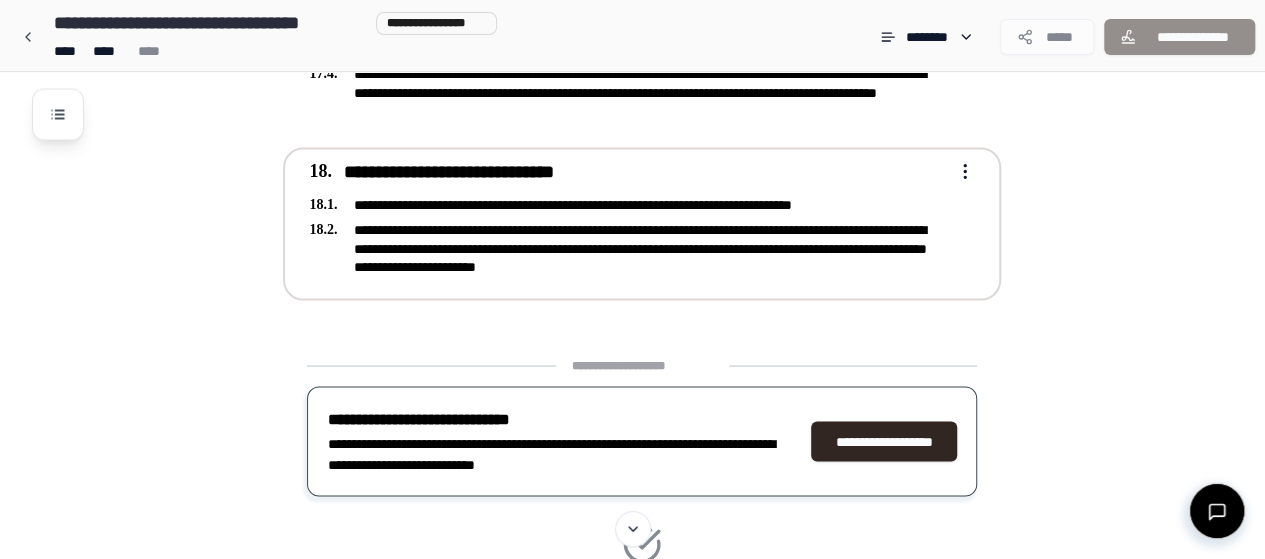 drag, startPoint x: 784, startPoint y: 269, endPoint x: 406, endPoint y: 147, distance: 397.2002 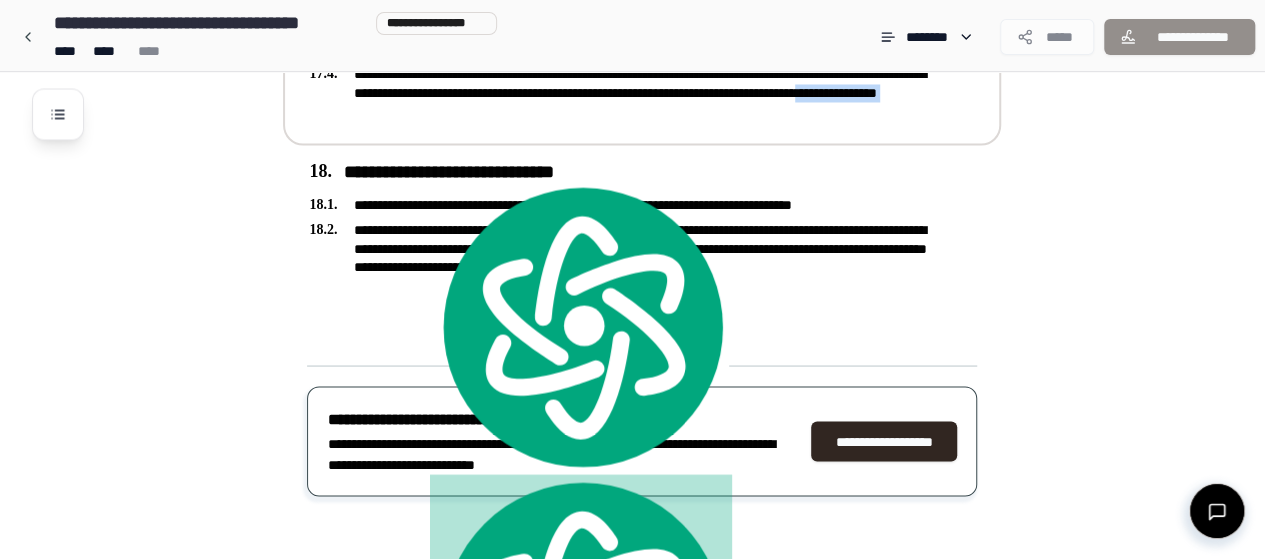 drag, startPoint x: 792, startPoint y: 272, endPoint x: 462, endPoint y: 124, distance: 361.66837 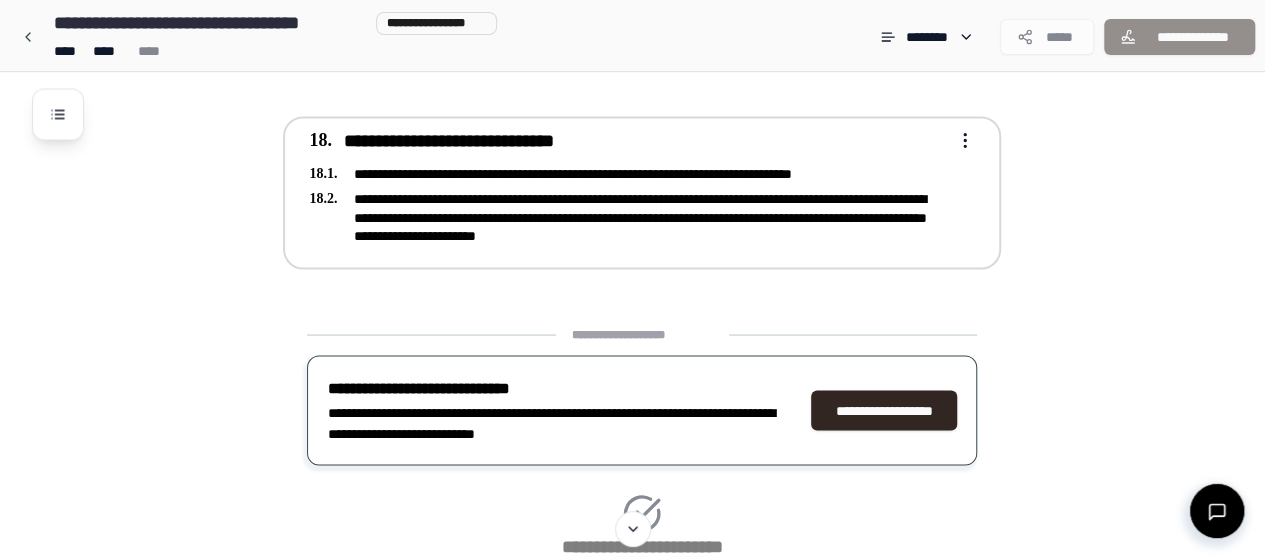 scroll, scrollTop: 5539, scrollLeft: 0, axis: vertical 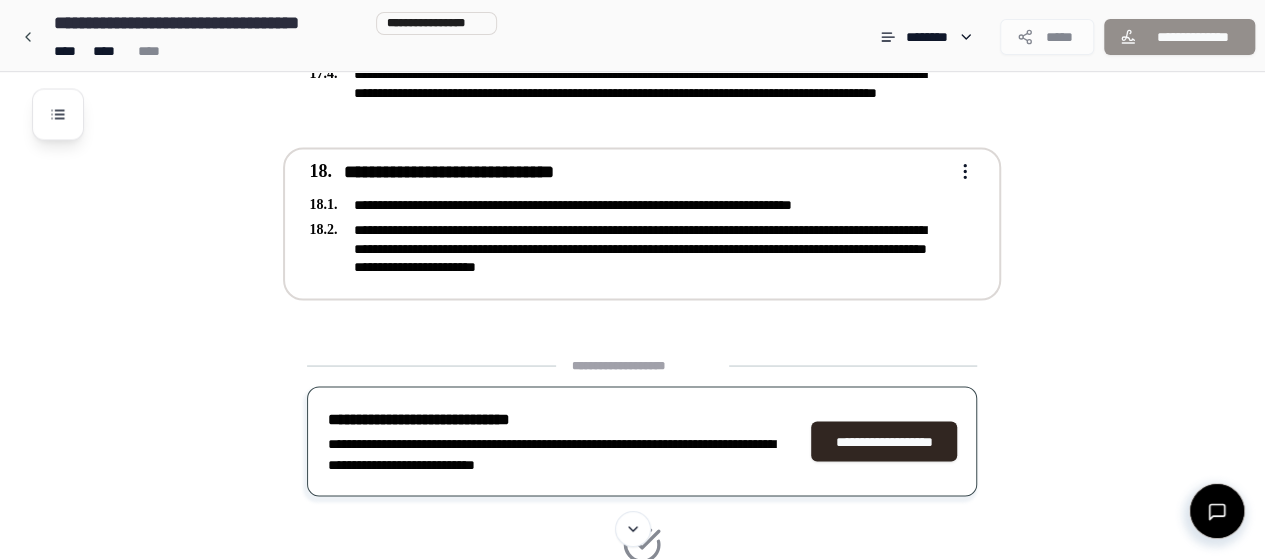 click on "**********" at bounding box center [628, 247] 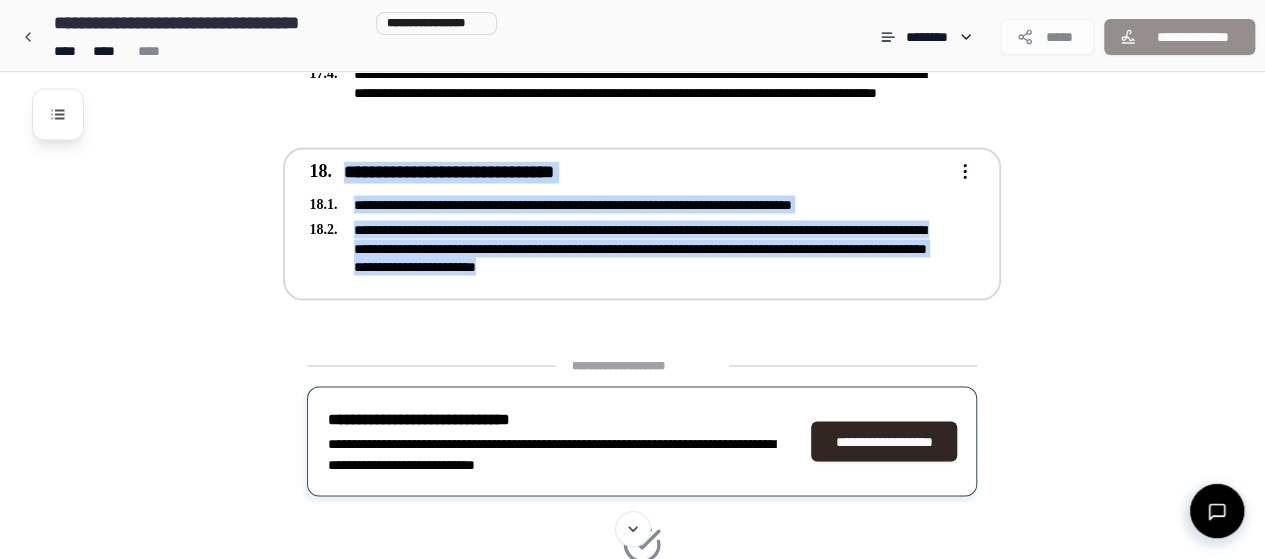drag, startPoint x: 787, startPoint y: 268, endPoint x: 842, endPoint y: 290, distance: 59.236813 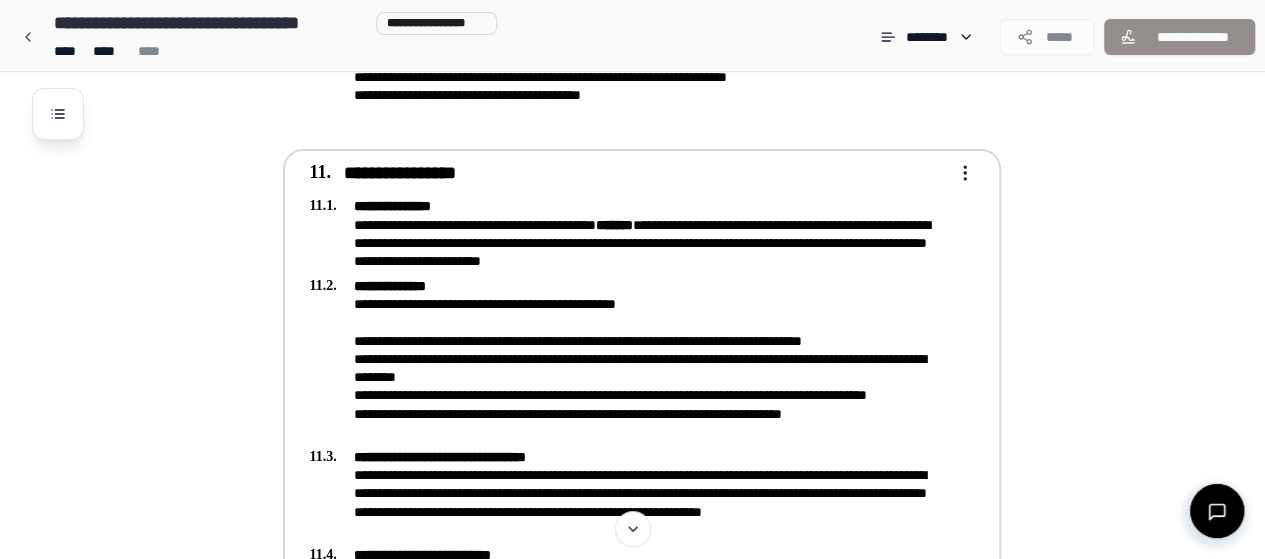 scroll, scrollTop: 3539, scrollLeft: 0, axis: vertical 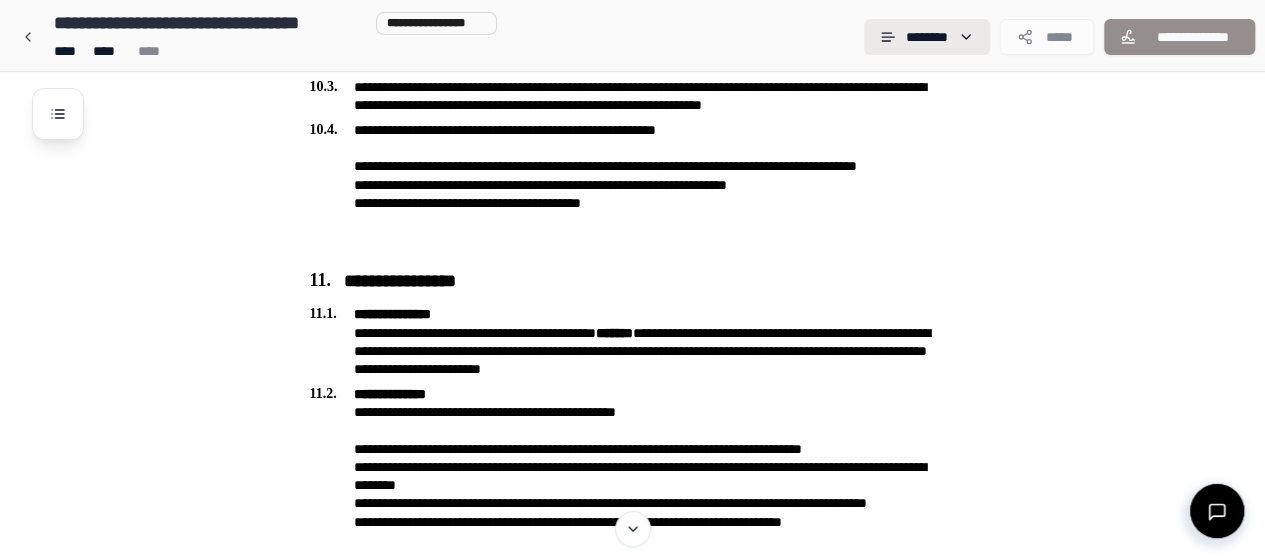 click on "[FIRST] [LAST] [PHONE] [ADDRESS] [CITY] [STATE] [ZIP] [COUNTRY] [CREDIT CARD] [EXPIRY] [CVV]
[PASSPORT] [DRIVERS LICENSE] [SSN]
[BIRTH DATE] [AGE] [TIME]
[PHONE]
[EMAIL]
[ADDRESS]" at bounding box center (632, -390) 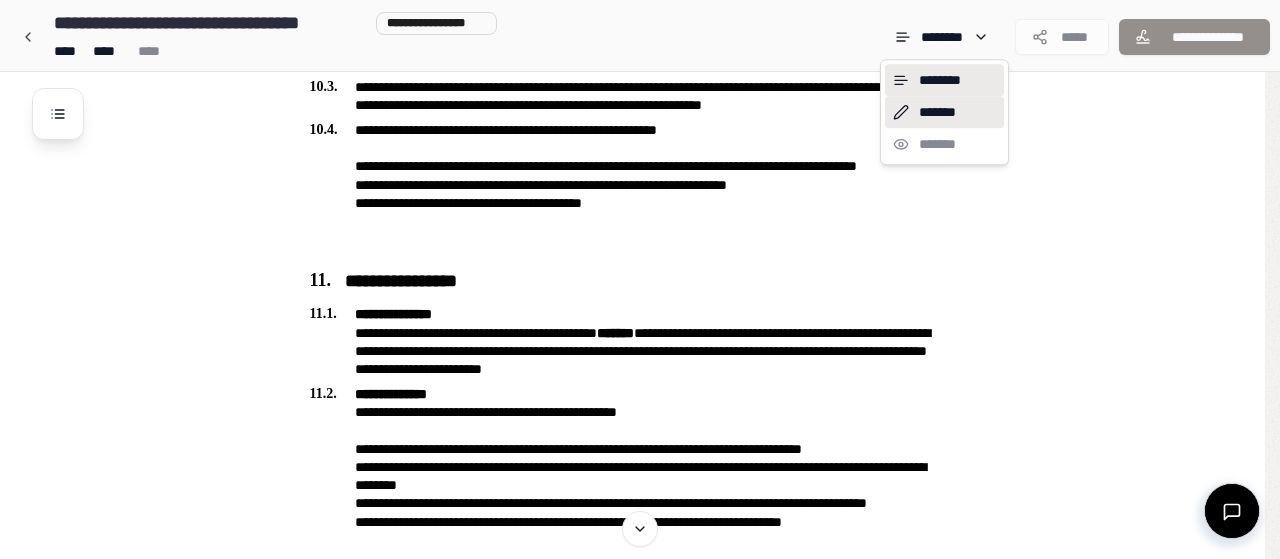 click on "*******" at bounding box center (944, 112) 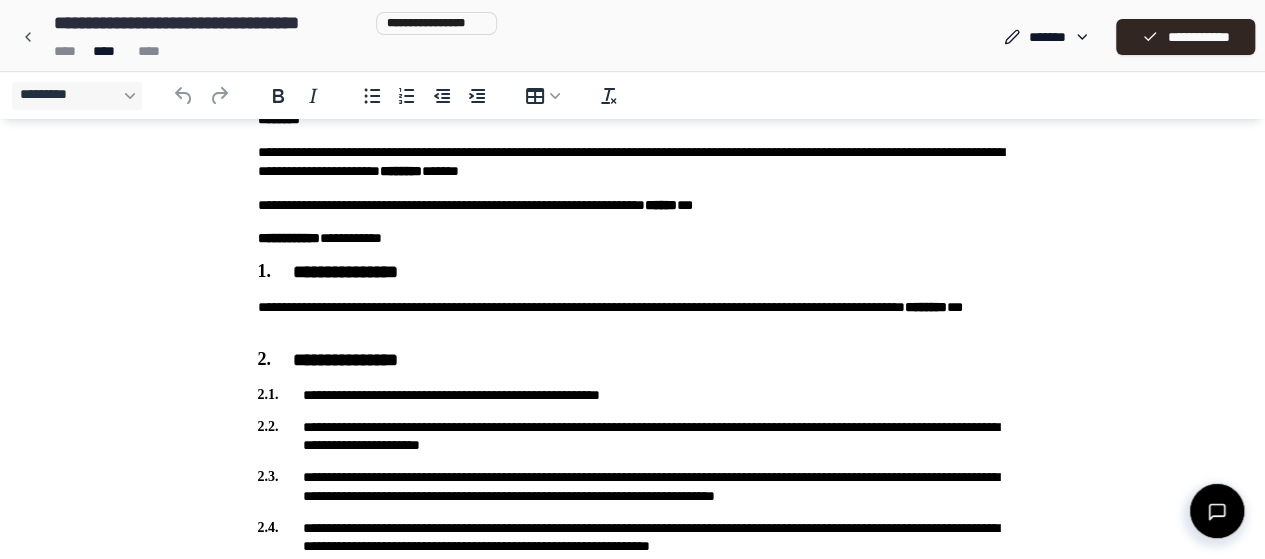 scroll, scrollTop: 0, scrollLeft: 0, axis: both 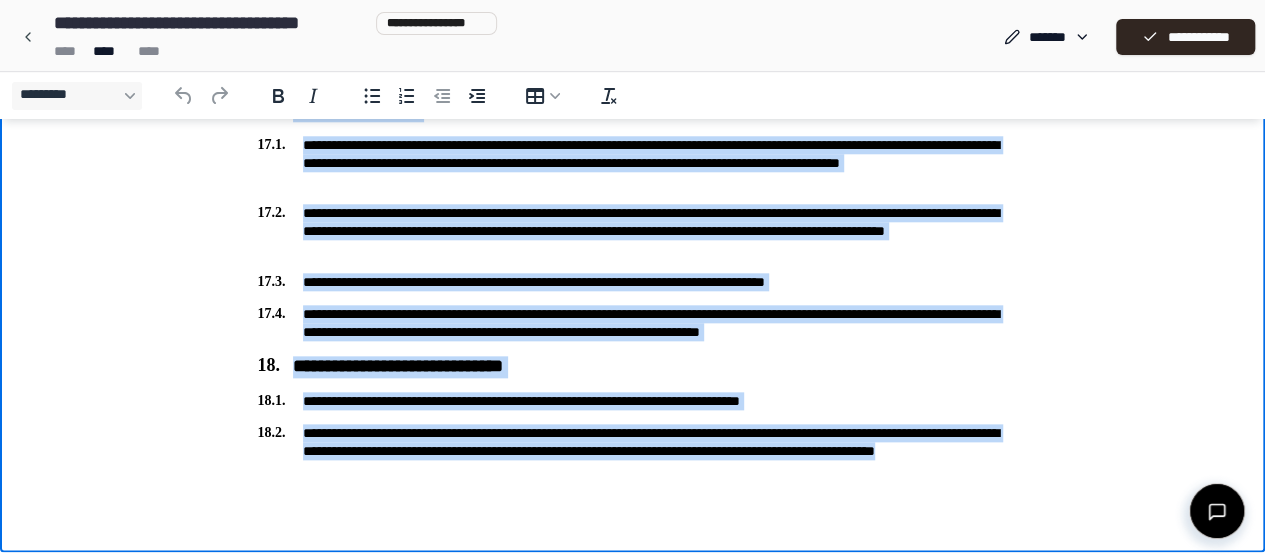 drag, startPoint x: 245, startPoint y: -4611, endPoint x: 616, endPoint y: 470, distance: 5094.527 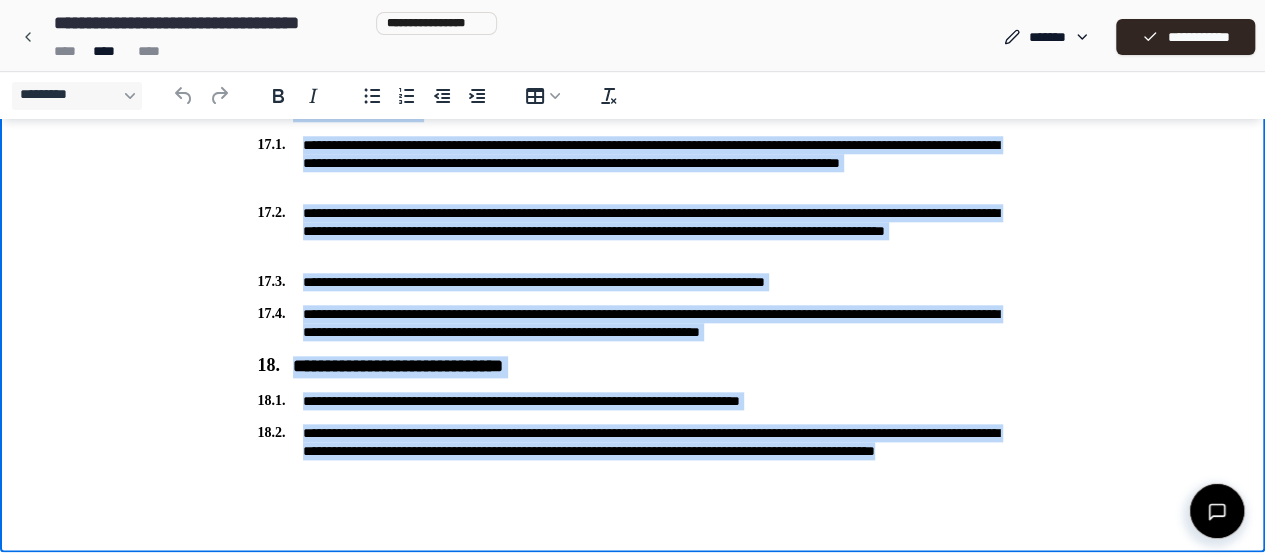 copy on "[FIRST] [LAST] [PHONE] [EMAIL] [ADDRESS] [CITY] [STATE] [ZIP] [COUNTRY] [CREDIT CARD] [EXPIRY] [CVV]
[PASSPORT] [DRIVERS LICENSE] [SSN]
[BIRTH DATE] [AGE] [TIME]" 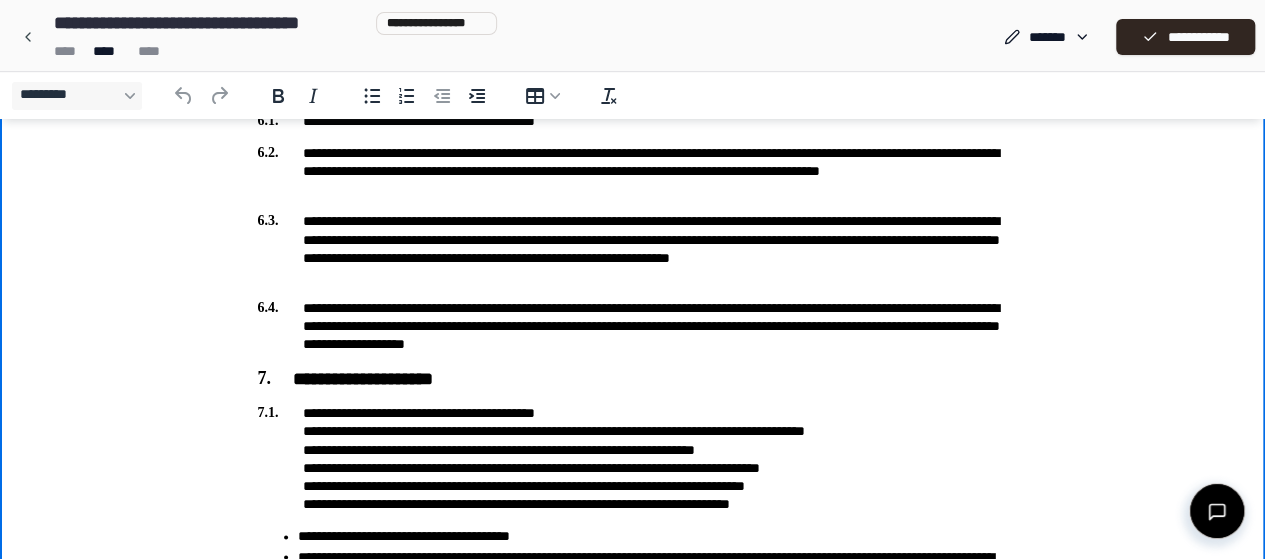 scroll, scrollTop: 1046, scrollLeft: 0, axis: vertical 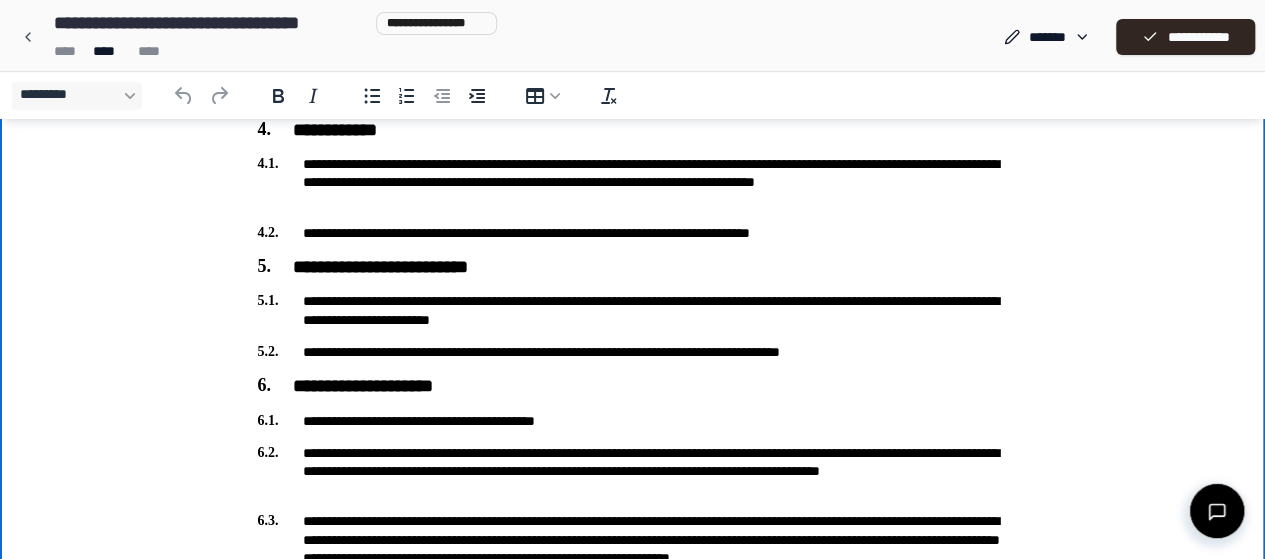 click on "**** **** ****" at bounding box center [271, 51] 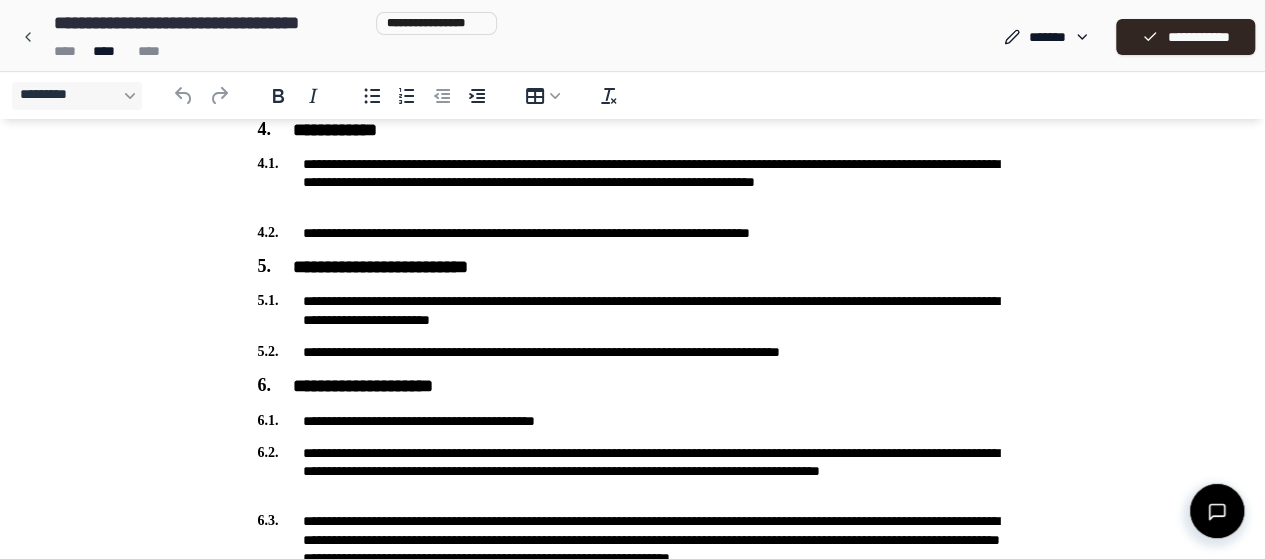 click on "**** **** ****" at bounding box center (271, 51) 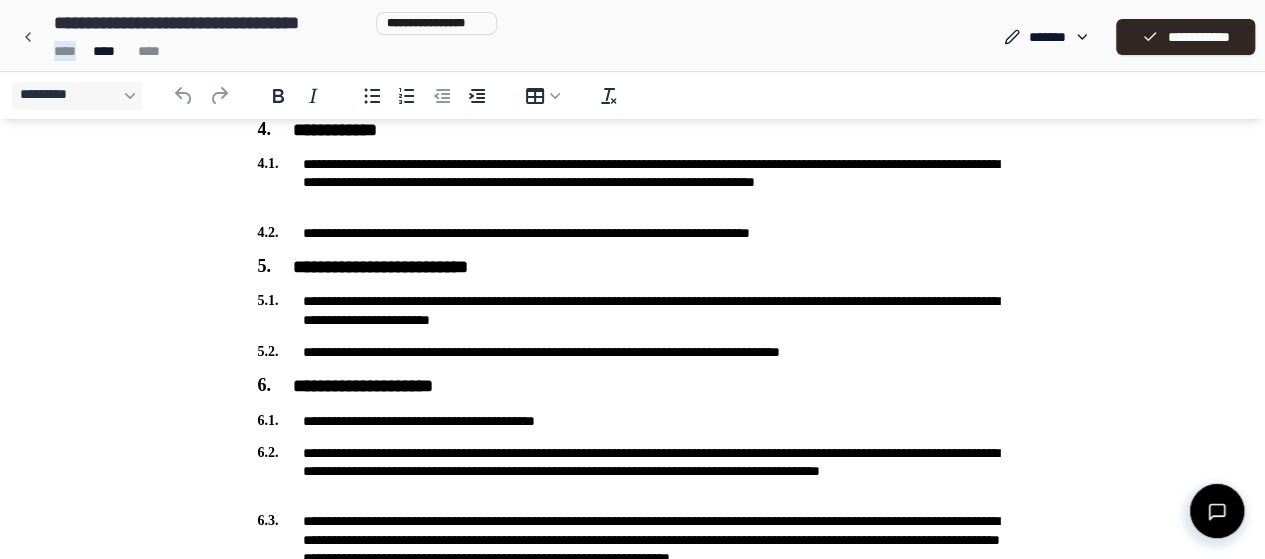 click on "**** **** ****" at bounding box center (271, 51) 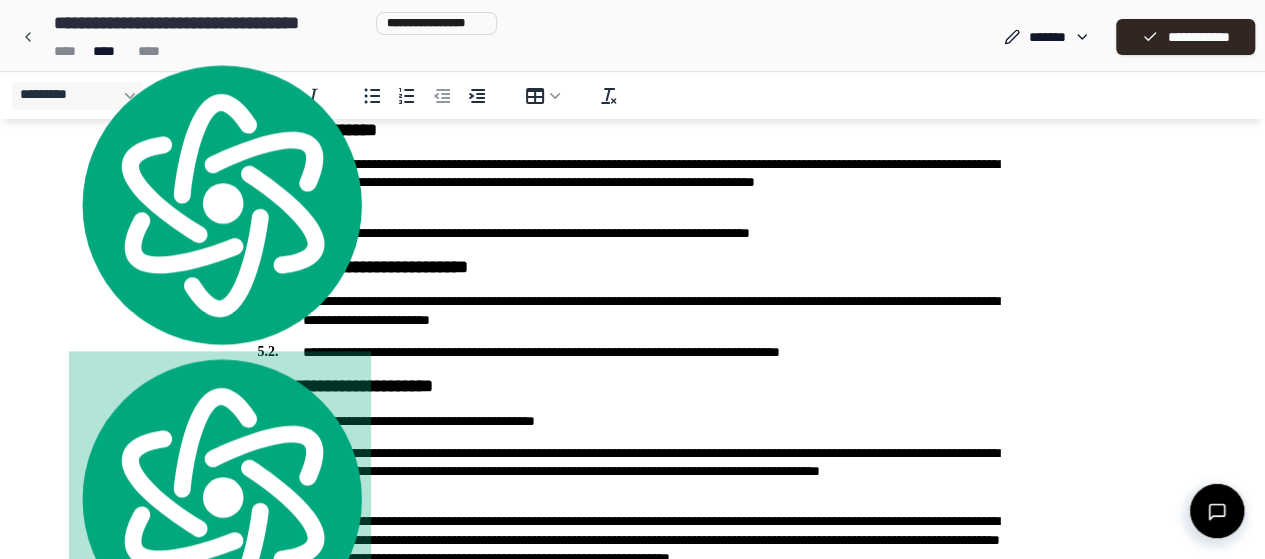 click on "**** **** ****" at bounding box center (271, 51) 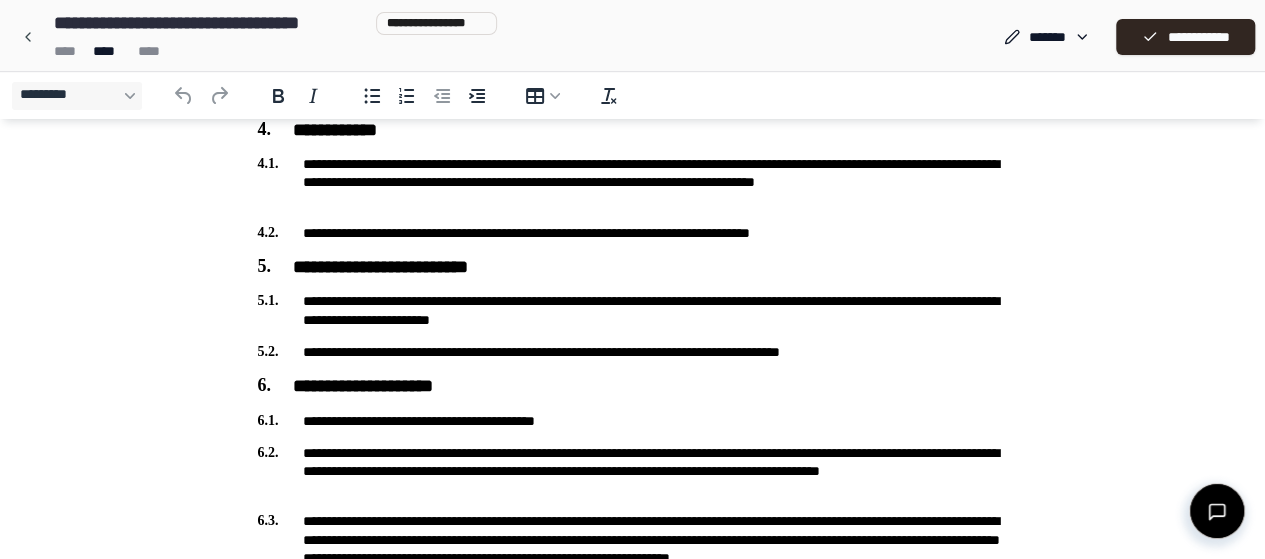 click on "**** **** ****" at bounding box center (271, 51) 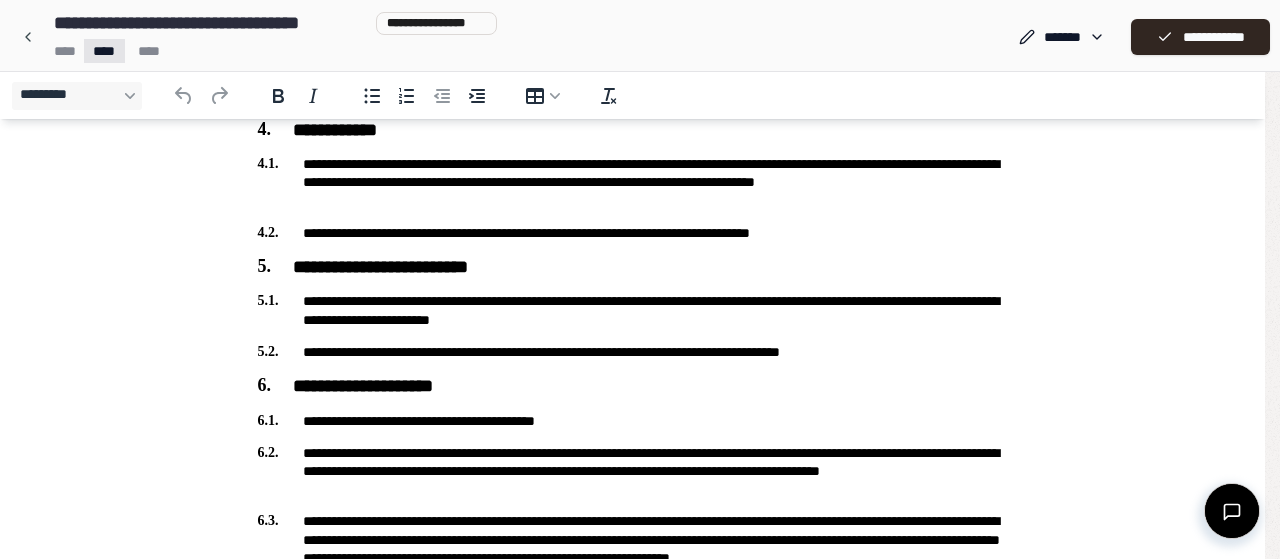 click on "[FIRST] [LAST] [NUMBER] [STREET] [CITY] [STATE] [ZIP] [COUNTRY]
[PHONE] [EMAIL] [ADDRESS] [CITY] [STATE] [ZIP] [COUNTRY] [CREDIT CARD] [EXPIRY] [CVV]
[PASSPORT] [DRIVERS LICENSE] [SSN]
[BIRTH DATE] [AGE] [TIME]" at bounding box center (632, 1607) 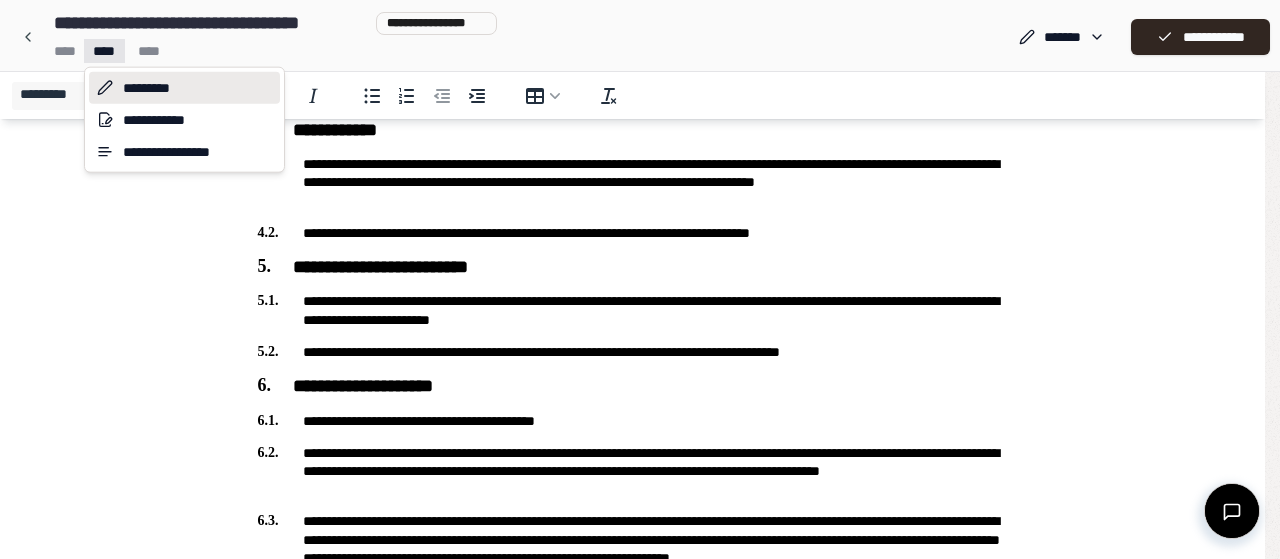 click on "[FIRST] [LAST] [NUMBER] [STREET] [CITY] [STATE] [ZIP] [COUNTRY]
[PHONE] [EMAIL] [ADDRESS] [CITY] [STATE] [ZIP] [COUNTRY] [CREDIT CARD] [EXPIRY] [CVV]
[PASSPORT] [DRIVERS LICENSE] [SSN]
[BIRTH DATE] [AGE] [TIME]
[ADDRESS] [CITY] [STATE] [ZIP] [COUNTRY] [CREDIT CARD] [EXPIRY] [CVV]
[PASSPORT] [DRIVERS LICENSE] [SSN]
[BIRTH DATE] [AGE] [TIME]
[ADDRESS] [CITY] [STATE] [ZIP] [COUNTRY]       [CREDIT CARD] [EXPIRY] [CVV]
[PASSPORT] [DRIVERS LICENSE] [SSN]" at bounding box center (640, 1607) 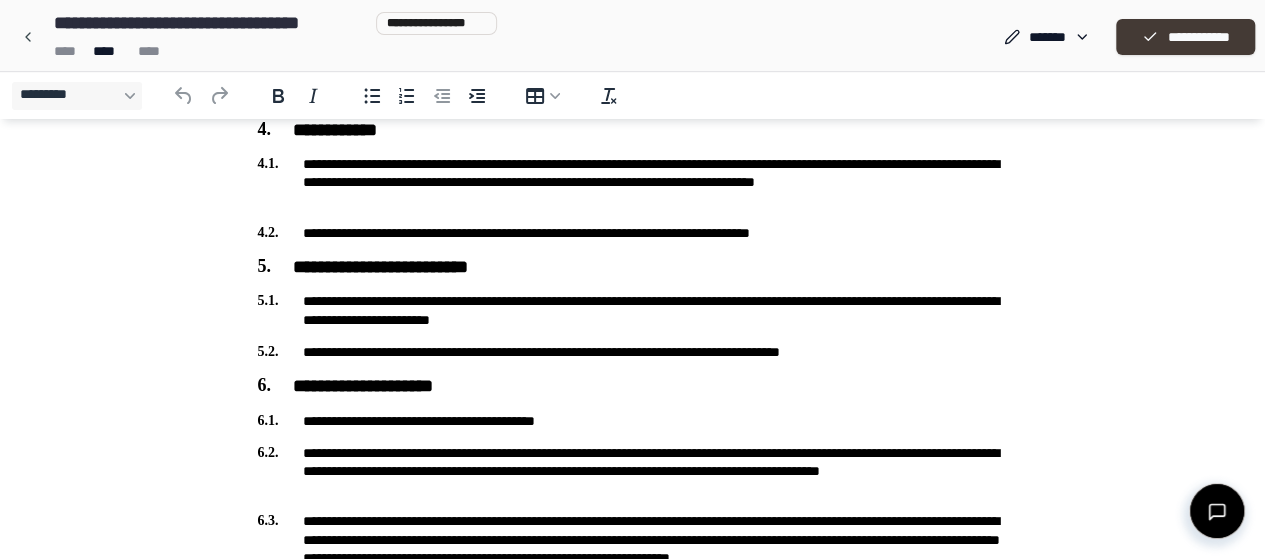 click on "**********" at bounding box center [1185, 37] 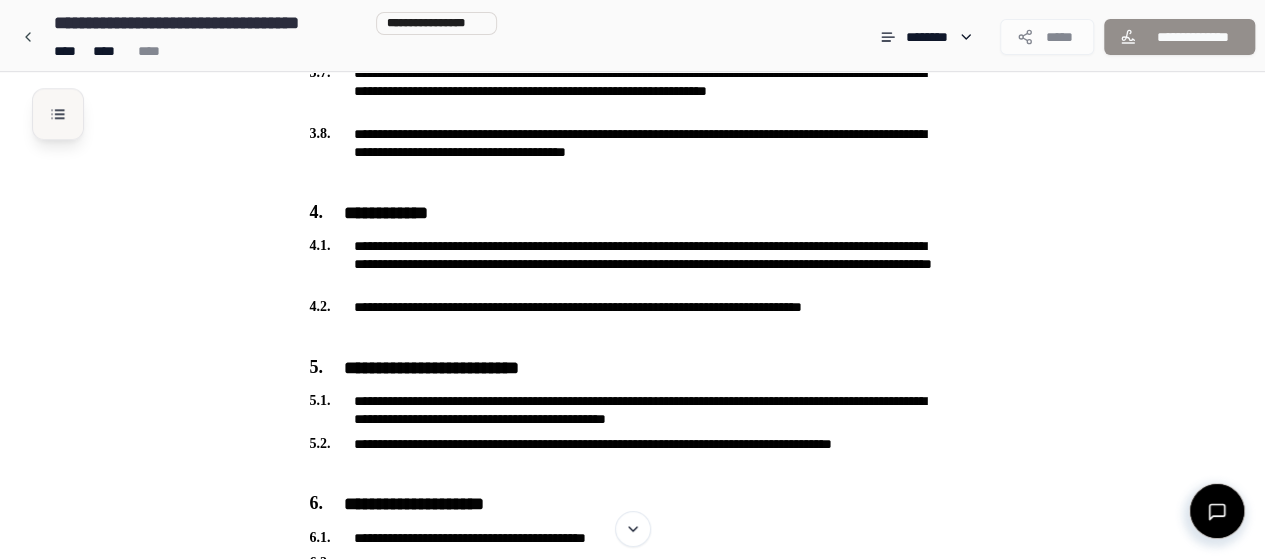 click at bounding box center [58, 114] 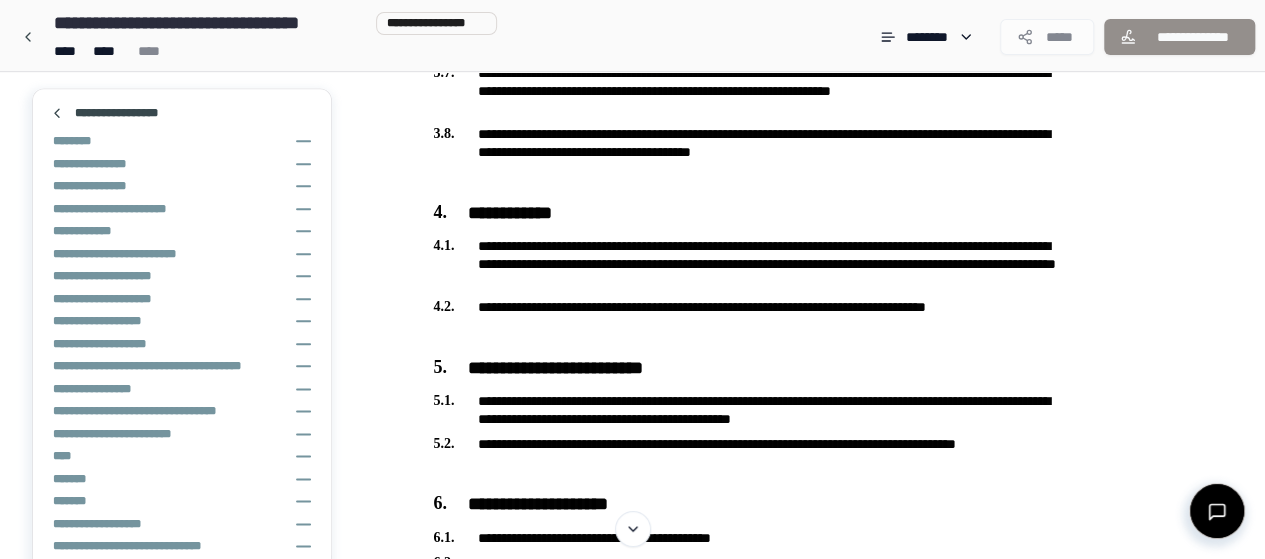 click on "Rental Agreement [PHONE]
[EMAIL] [ADDRESS] [CITY] [STATE] [ZIP] [COUNTRY] [CREDIT CARD] [EXPIRY] [CVV]
[PASSPORT] [DRIVERS LICENSE] [SSN]
[BIRTH DATE] [AGE]
[TIME]
[EMAIL]
[ADDRESS]" at bounding box center [782, 2139] 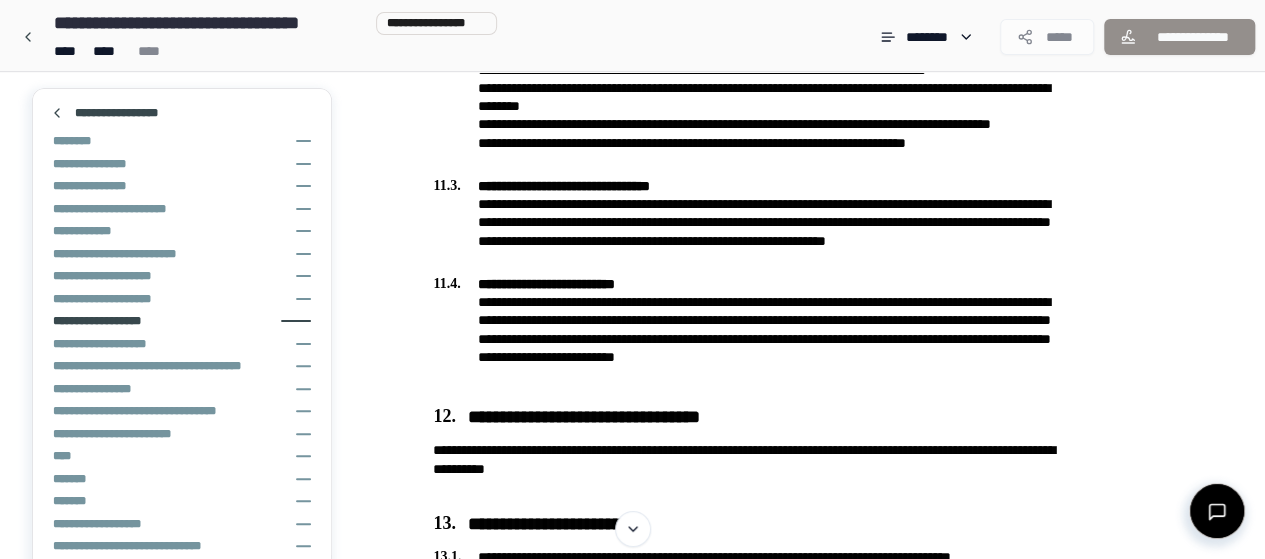 scroll, scrollTop: 4146, scrollLeft: 0, axis: vertical 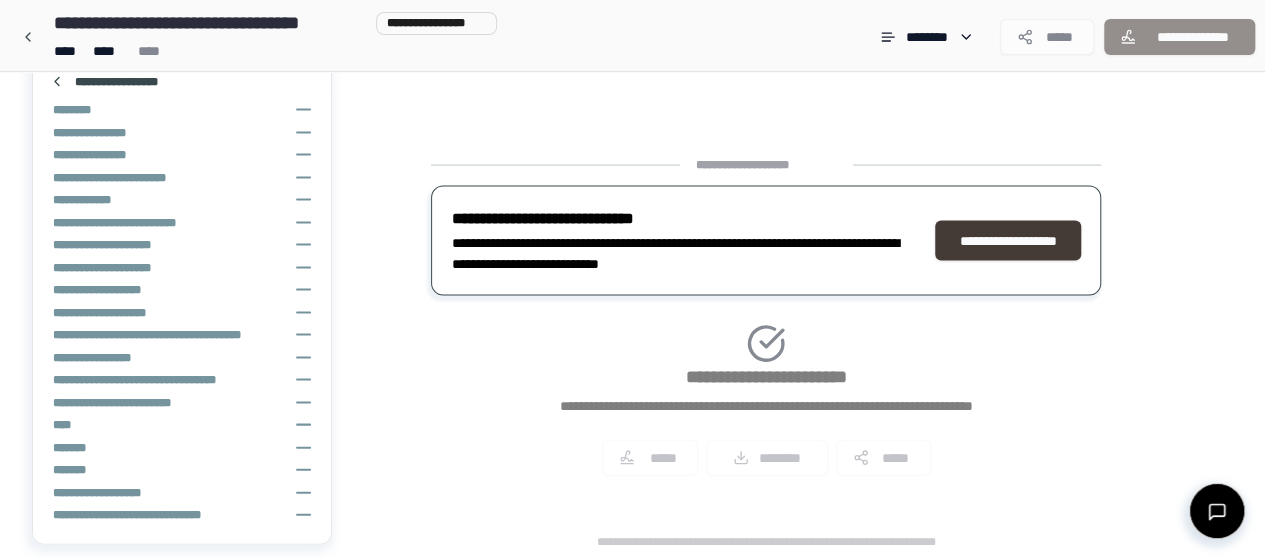 click on "**********" at bounding box center [1008, 241] 